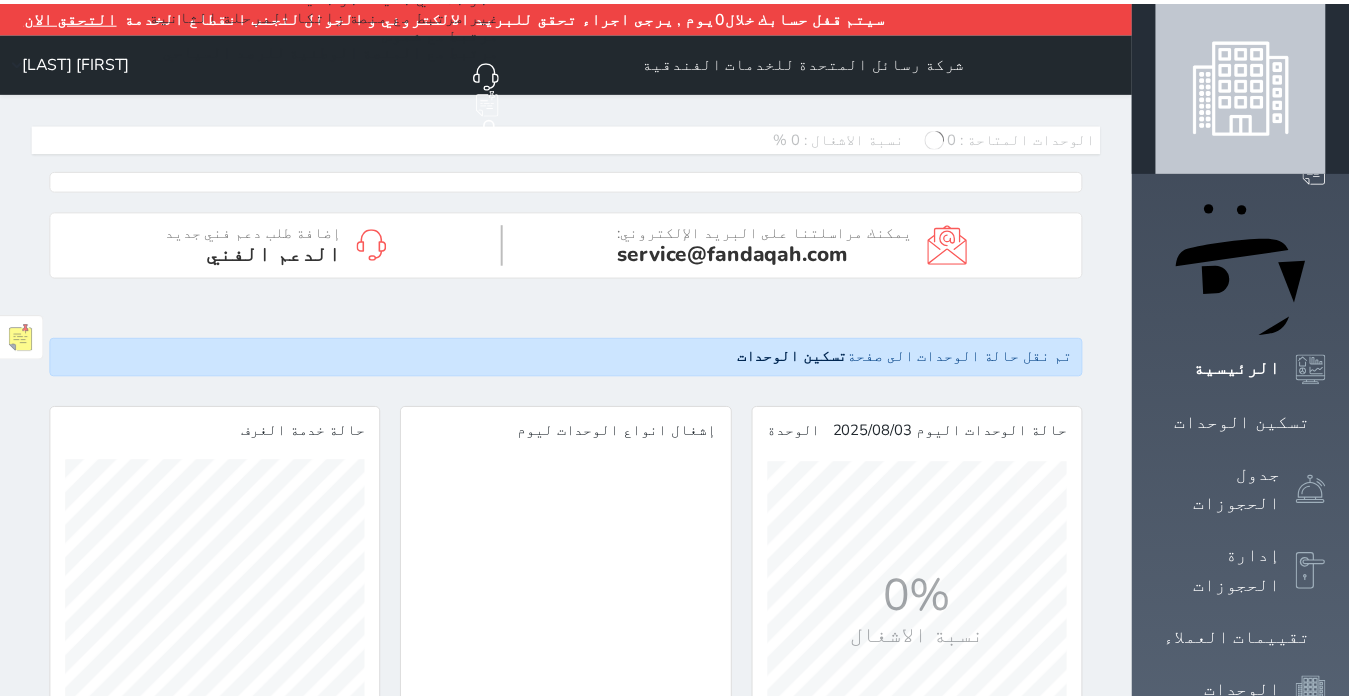 scroll, scrollTop: 0, scrollLeft: 0, axis: both 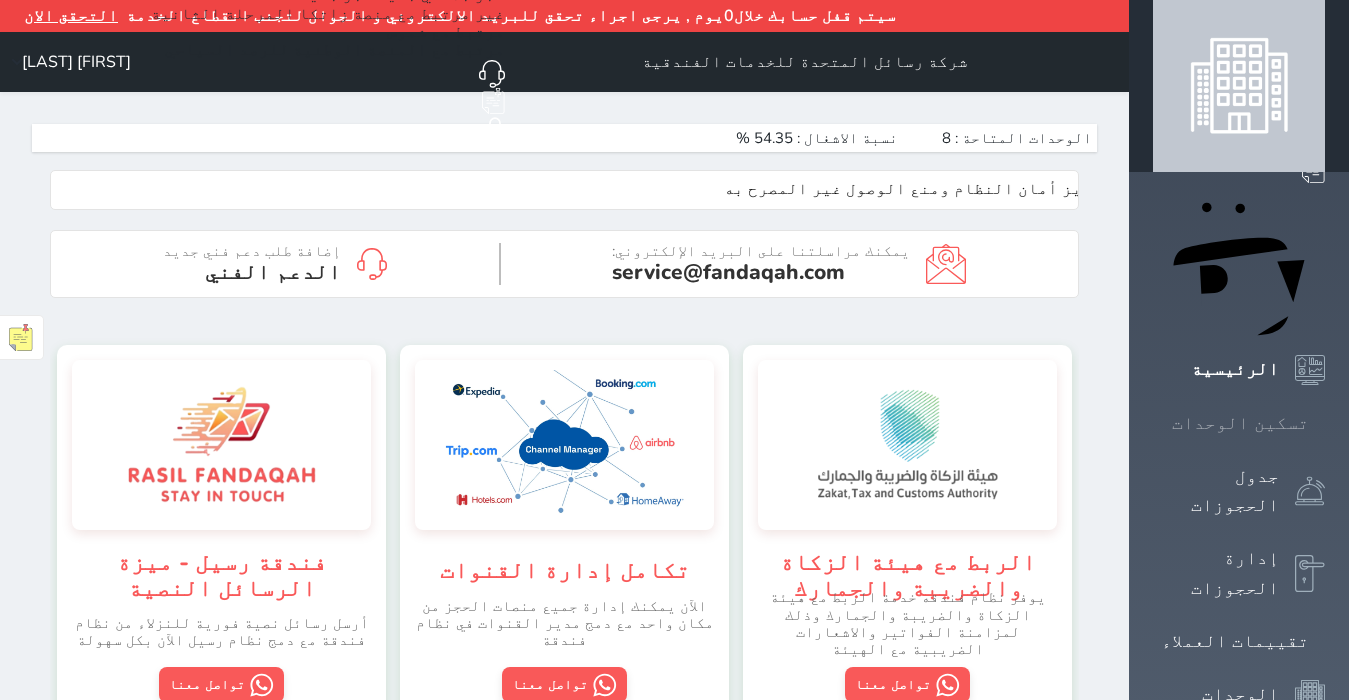 click on "تسكين الوحدات" at bounding box center (1240, 423) 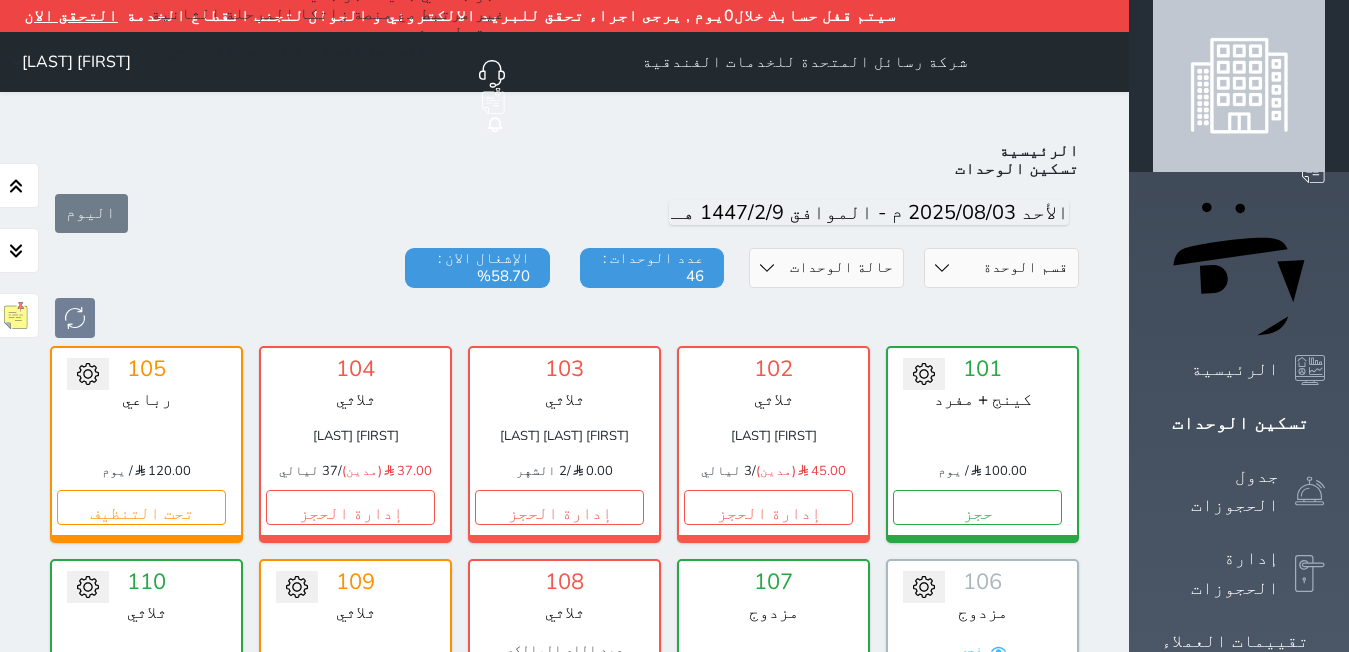 scroll, scrollTop: 110, scrollLeft: 0, axis: vertical 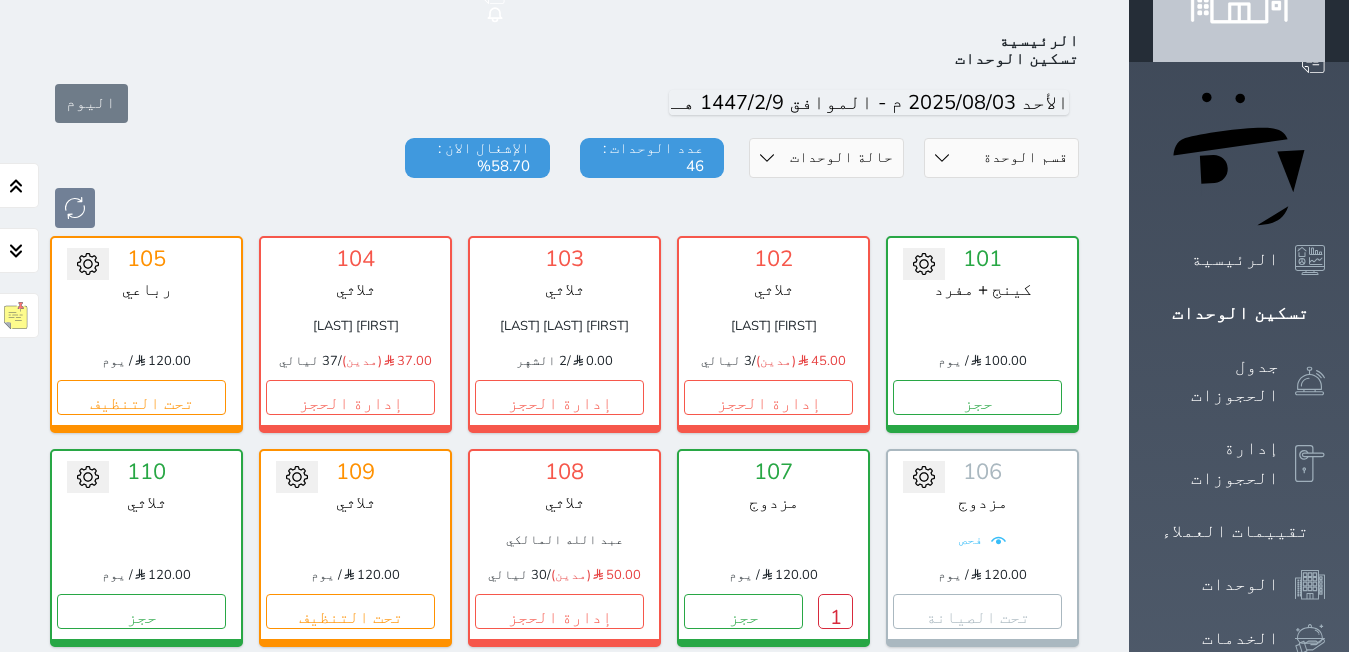 click on "حالة الوحدات متاح تحت التنظيف تحت الصيانة سجل دخول  لم يتم تسجيل الدخول" at bounding box center [826, 158] 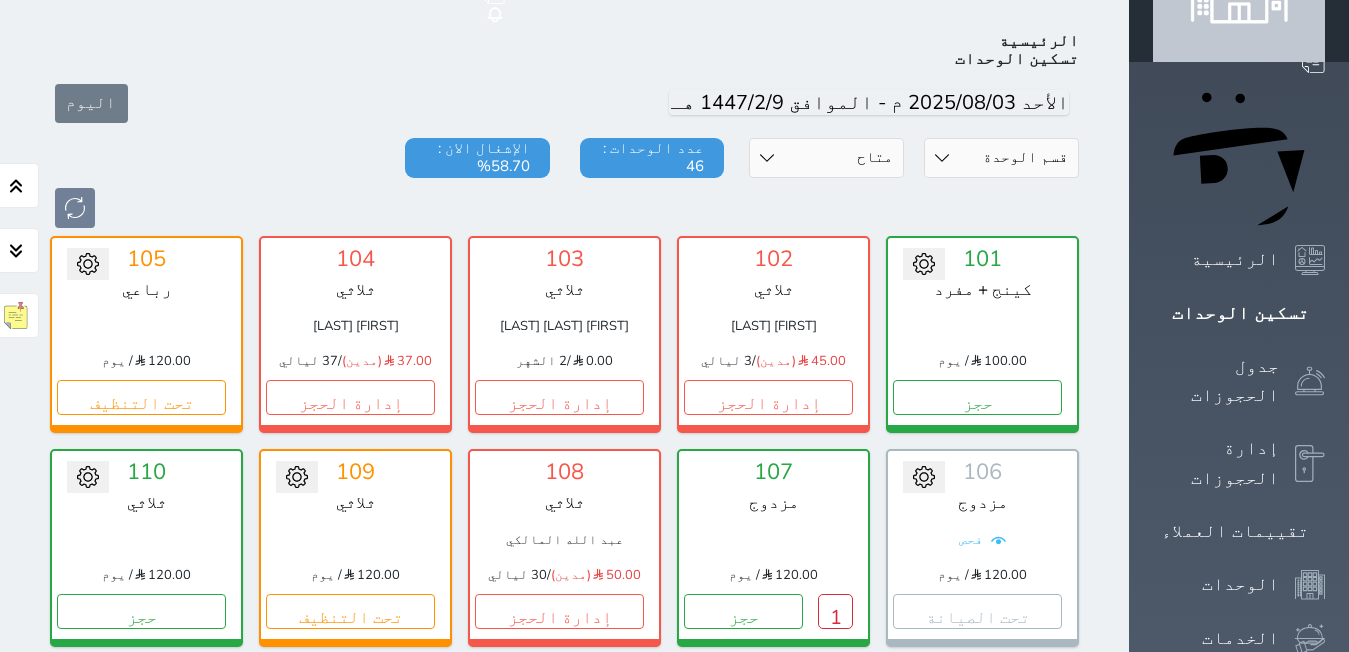 click on "حالة الوحدات متاح تحت التنظيف تحت الصيانة سجل دخول  لم يتم تسجيل الدخول" at bounding box center [826, 158] 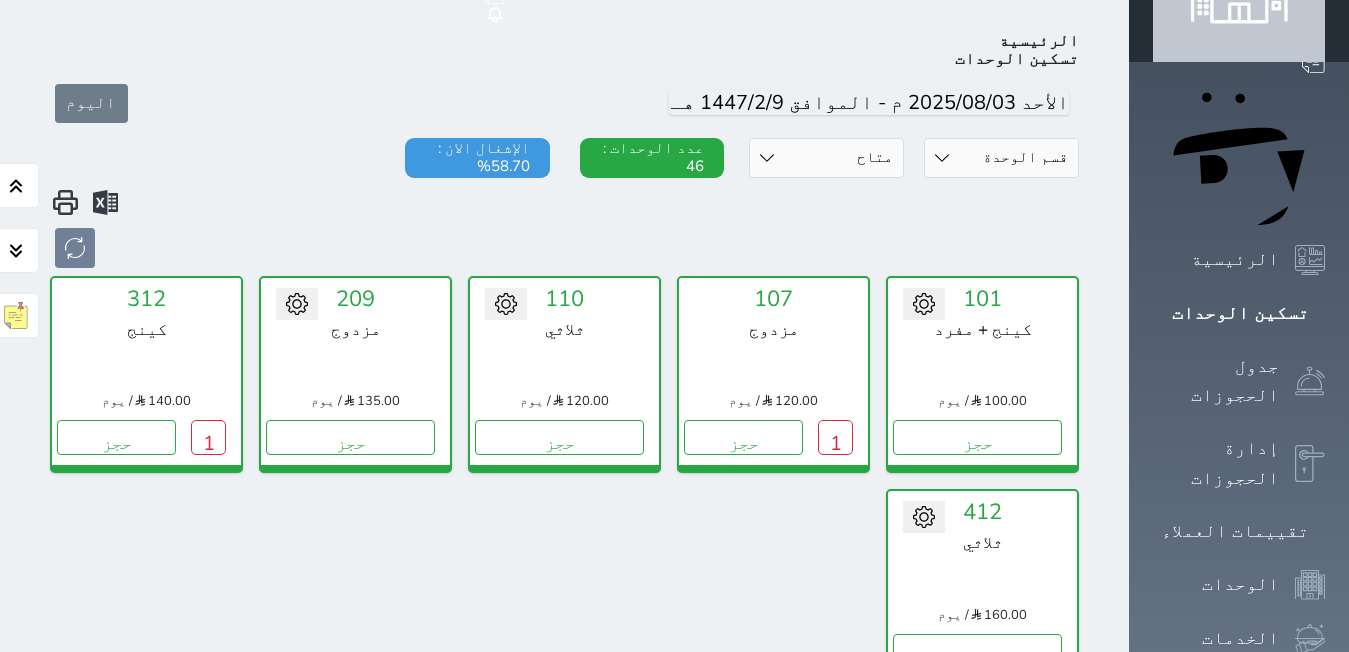 click on "حالة الوحدات متاح تحت التنظيف تحت الصيانة سجل دخول  لم يتم تسجيل الدخول" at bounding box center (826, 158) 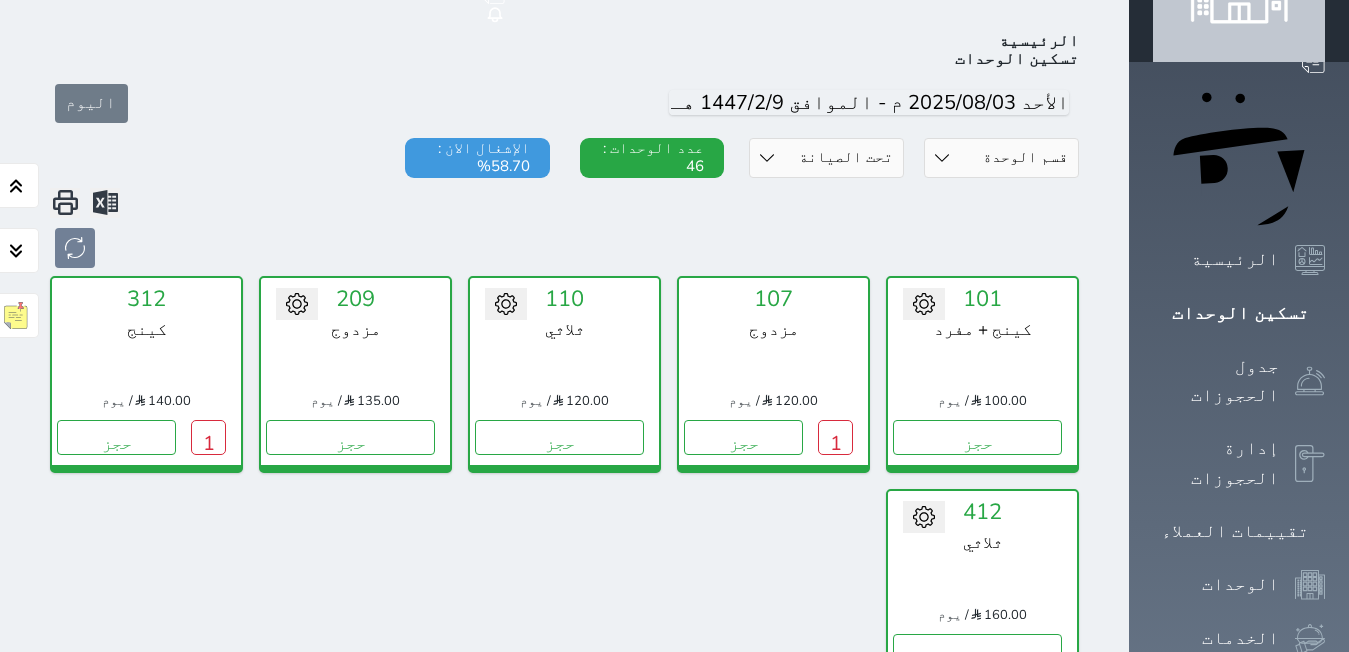 click on "حالة الوحدات متاح تحت التنظيف تحت الصيانة سجل دخول  لم يتم تسجيل الدخول" at bounding box center (826, 158) 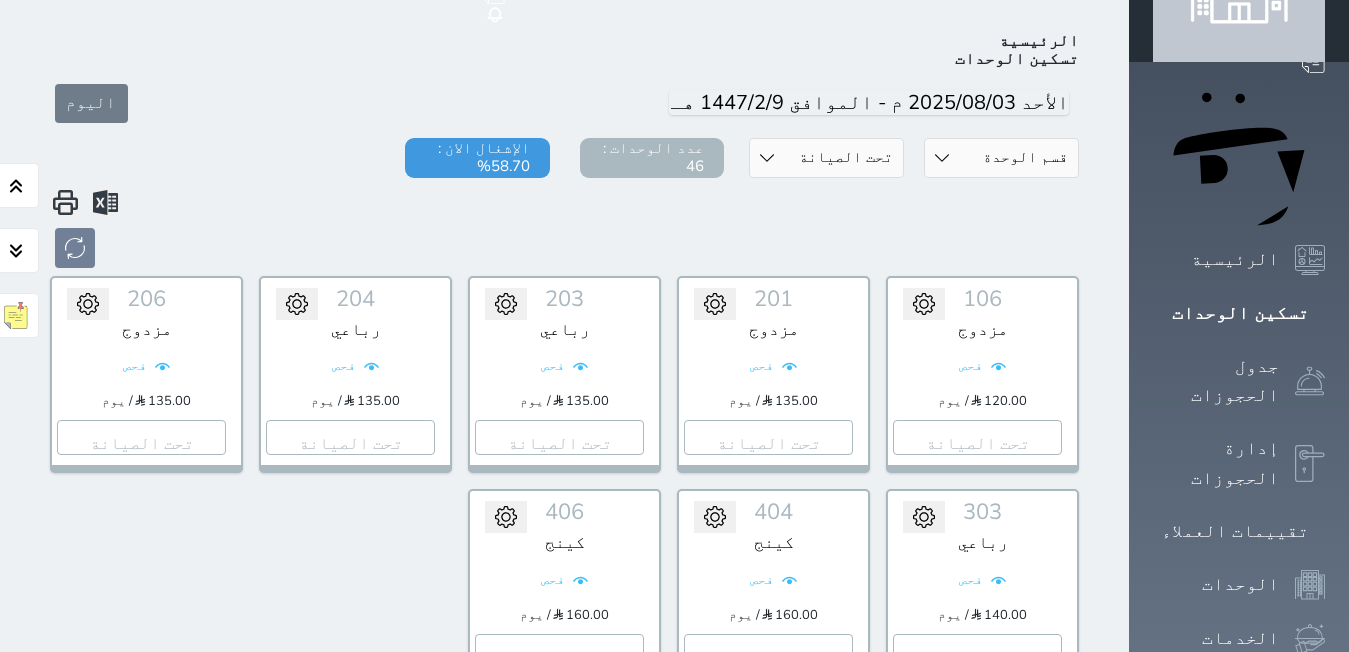click on "حالة الوحدات متاح تحت التنظيف تحت الصيانة سجل دخول  لم يتم تسجيل الدخول" at bounding box center (826, 158) 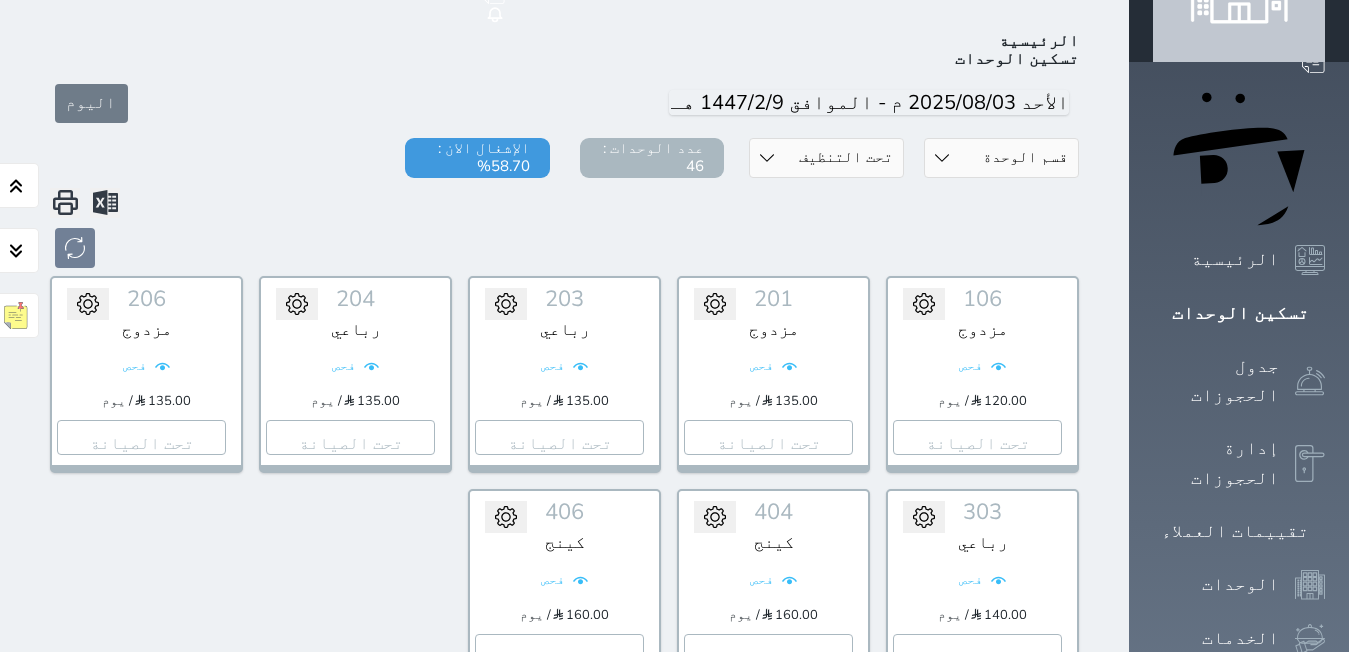 click on "حالة الوحدات متاح تحت التنظيف تحت الصيانة سجل دخول  لم يتم تسجيل الدخول" at bounding box center (826, 158) 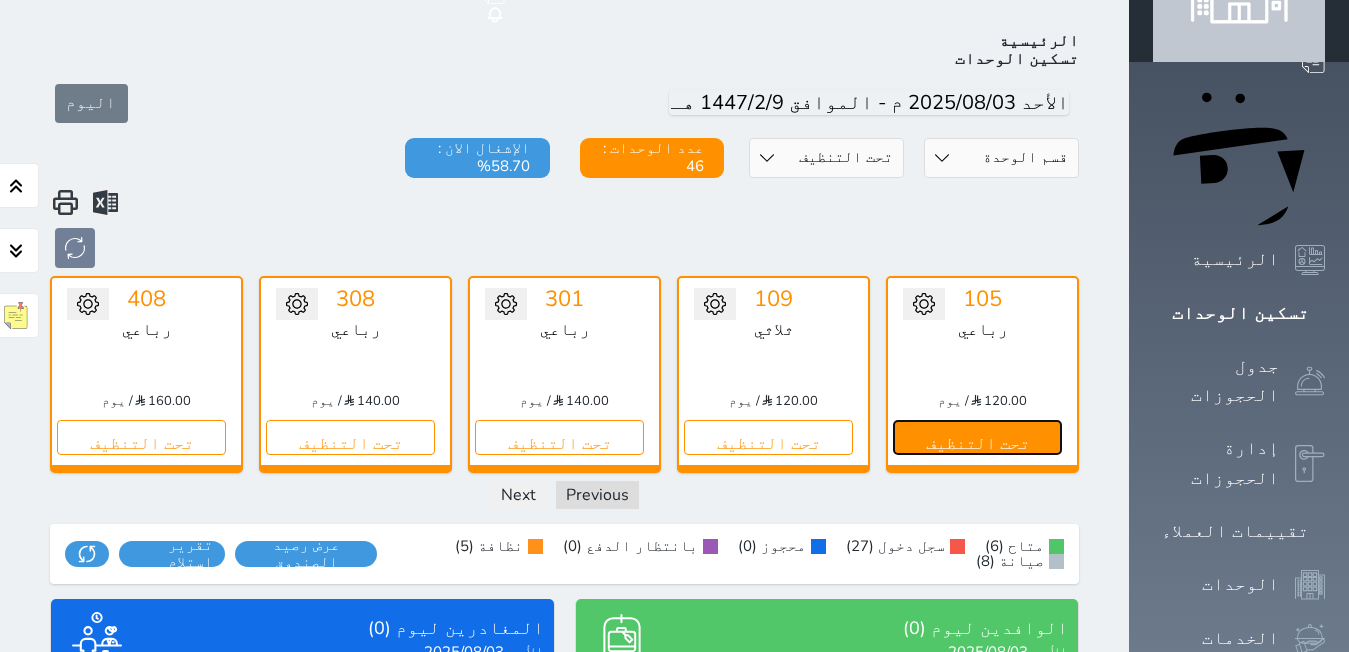 click on "تحت التنظيف" at bounding box center (977, 437) 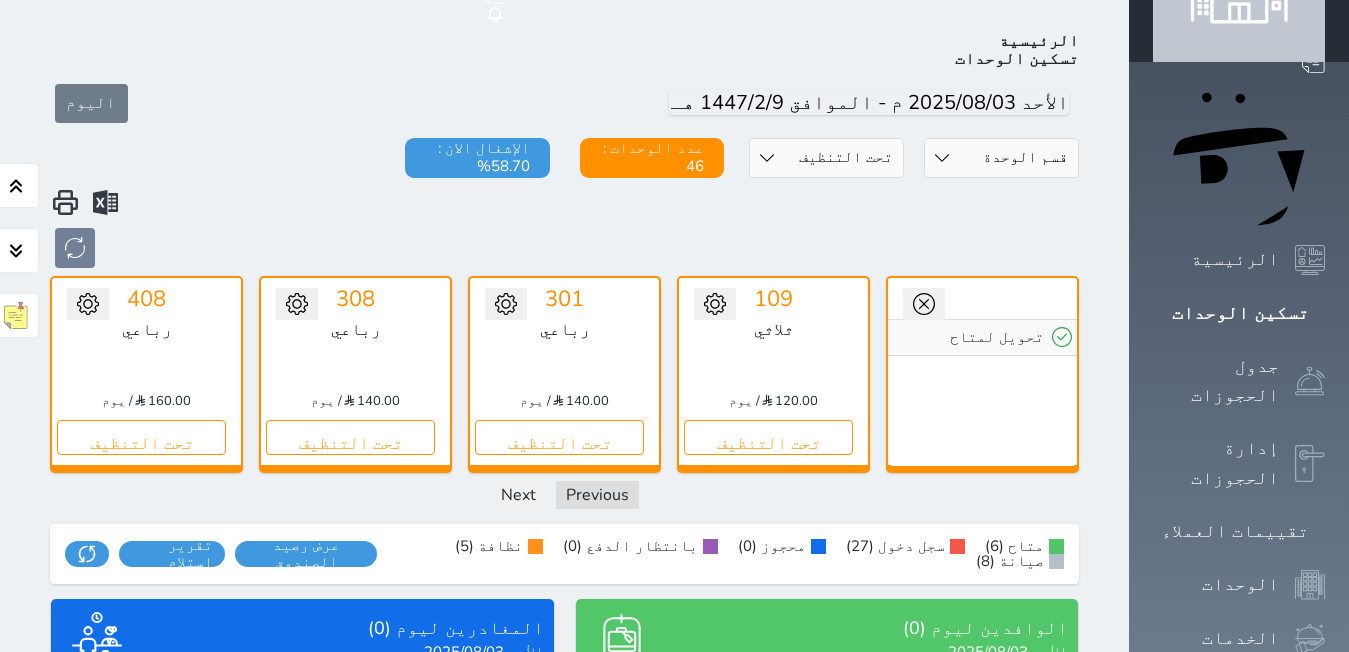 click 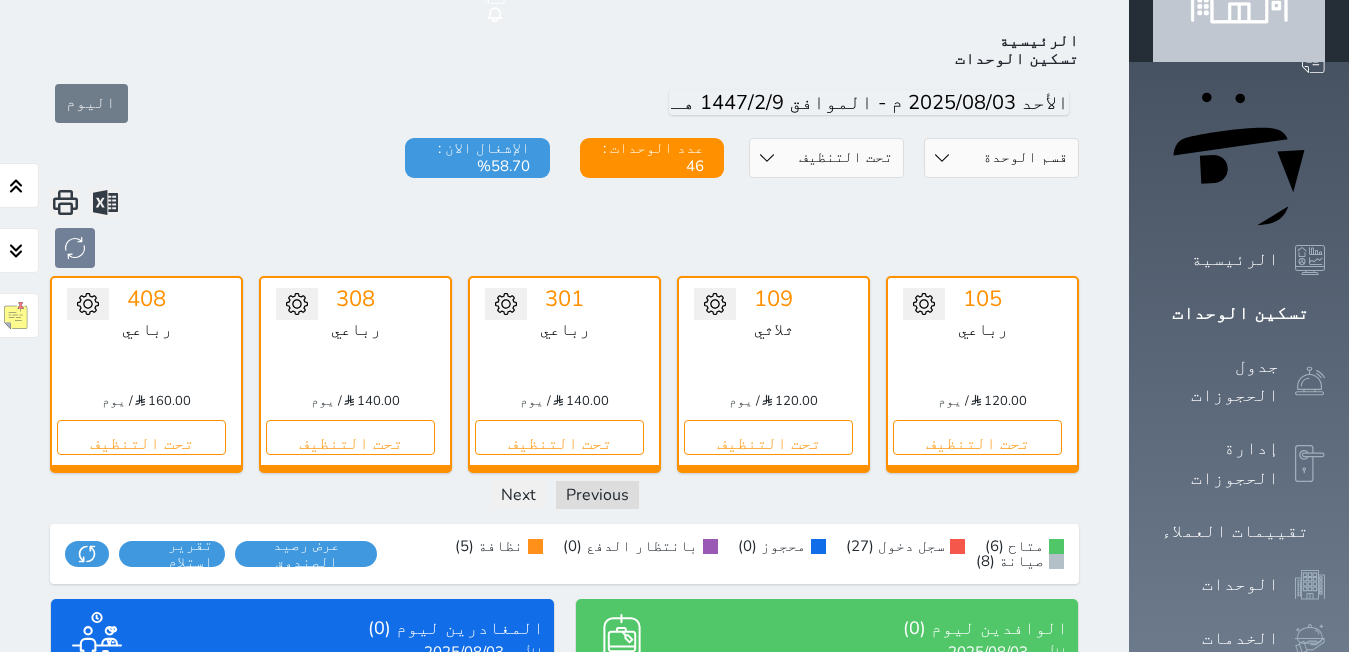 click on "حالة الوحدات متاح تحت التنظيف تحت الصيانة سجل دخول  لم يتم تسجيل الدخول" at bounding box center [826, 158] 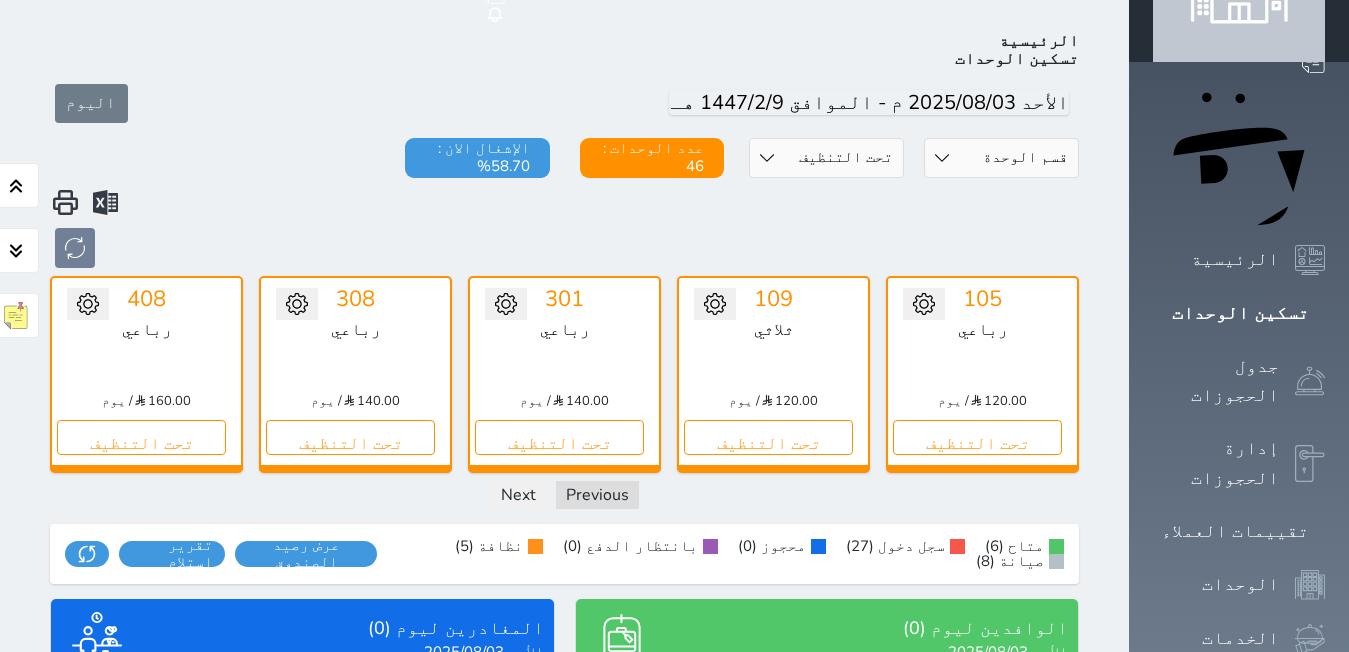 select on "1" 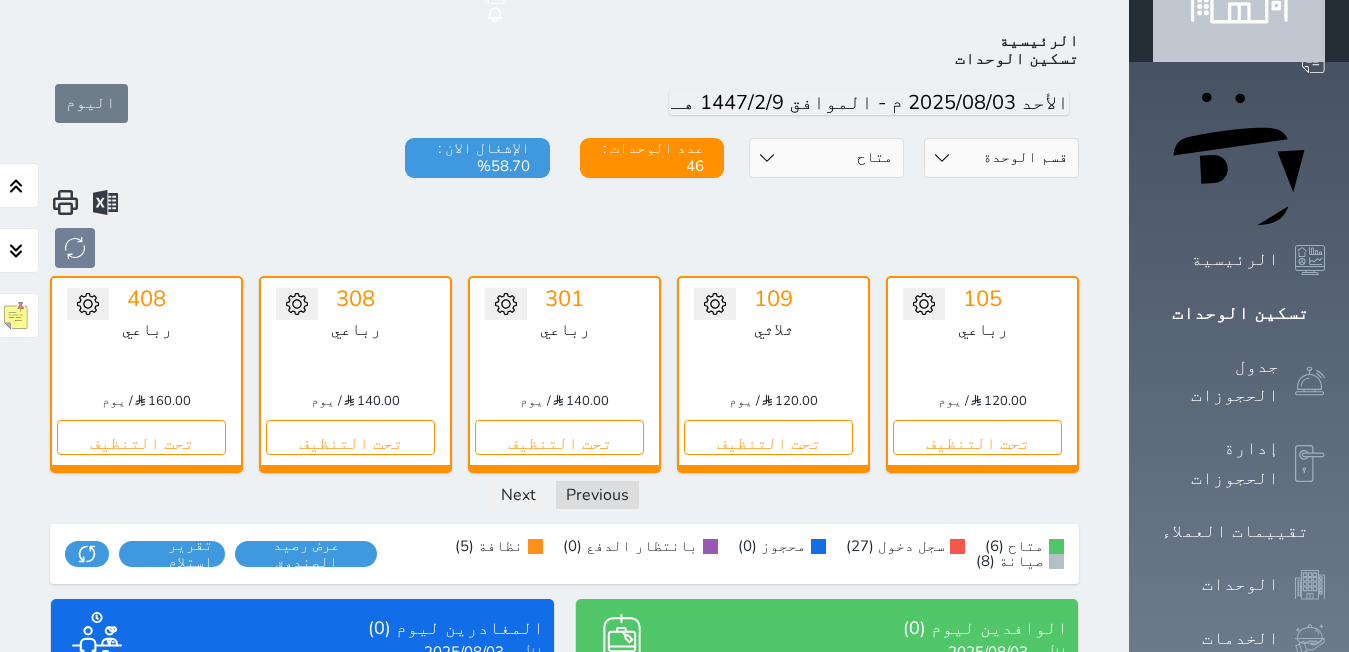 click on "حالة الوحدات متاح تحت التنظيف تحت الصيانة سجل دخول  لم يتم تسجيل الدخول" at bounding box center [826, 158] 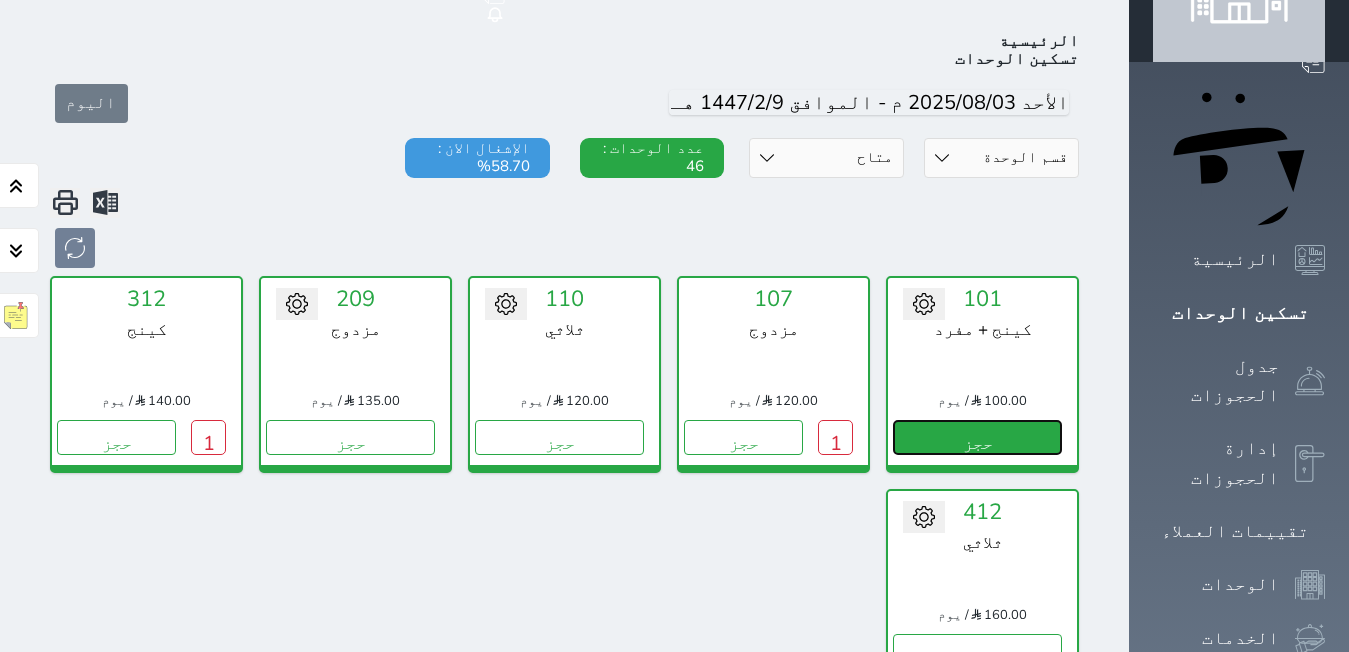 click on "حجز" at bounding box center [977, 437] 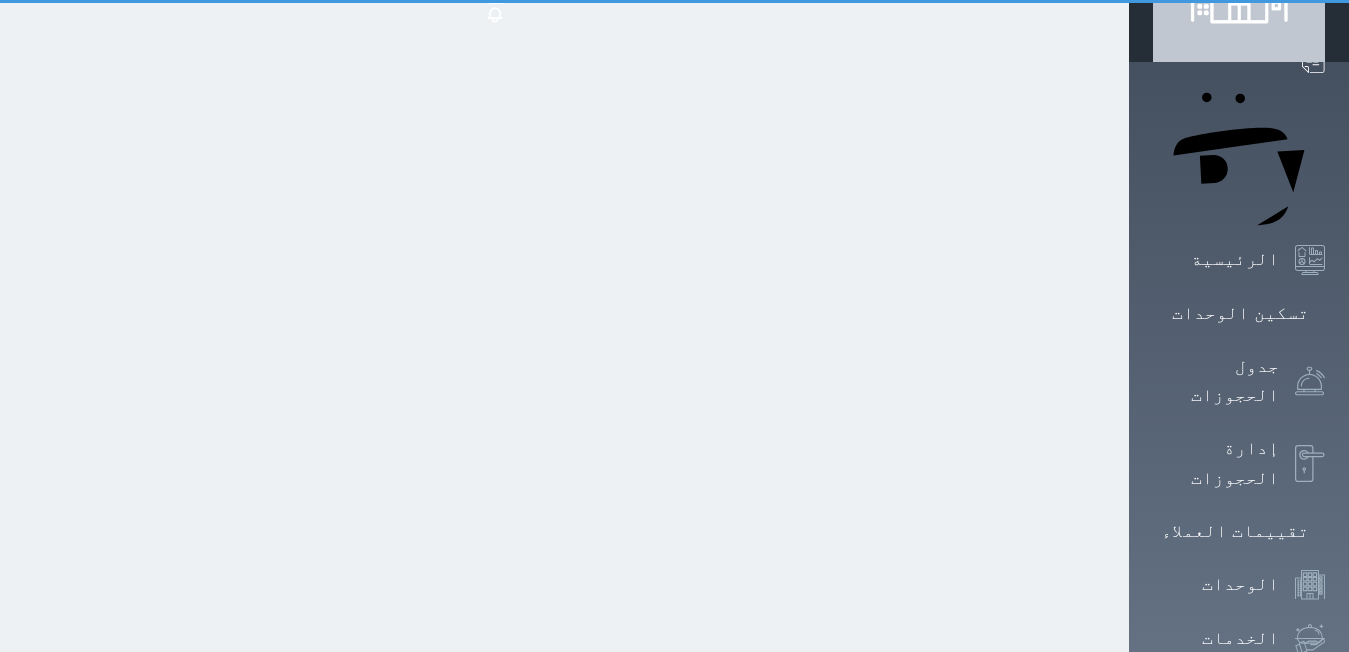 scroll, scrollTop: 0, scrollLeft: 0, axis: both 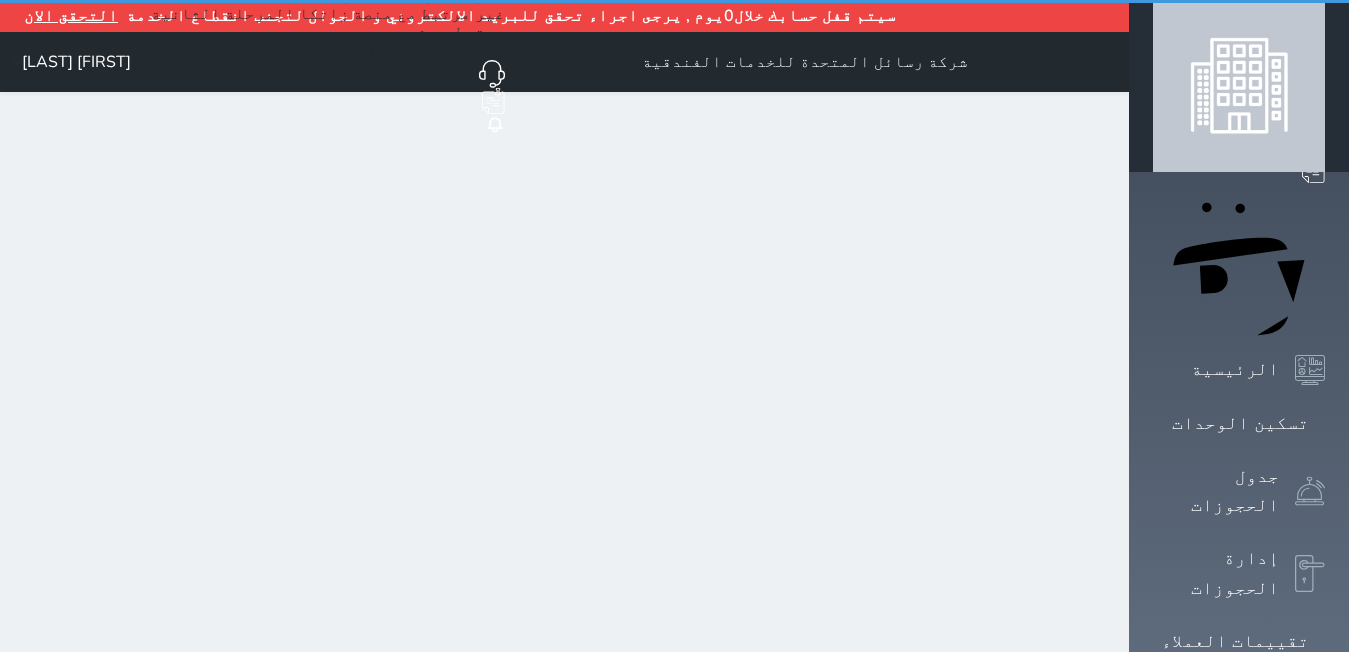 select on "1" 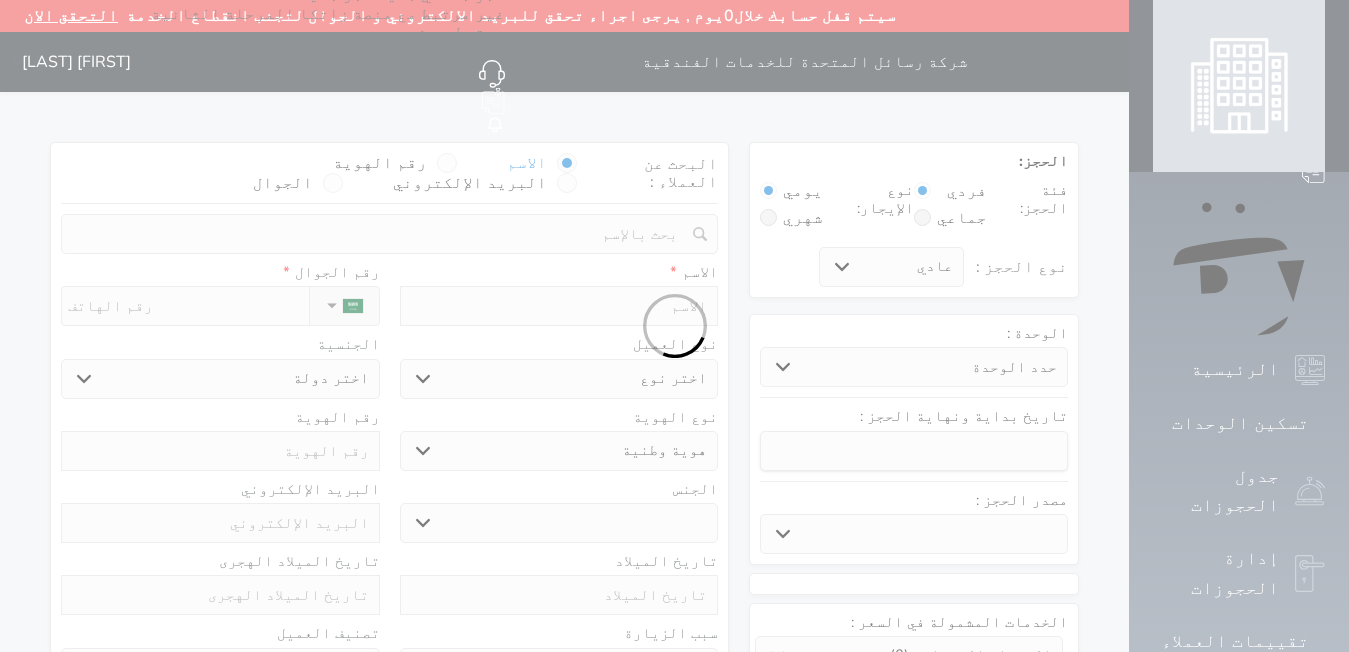 select 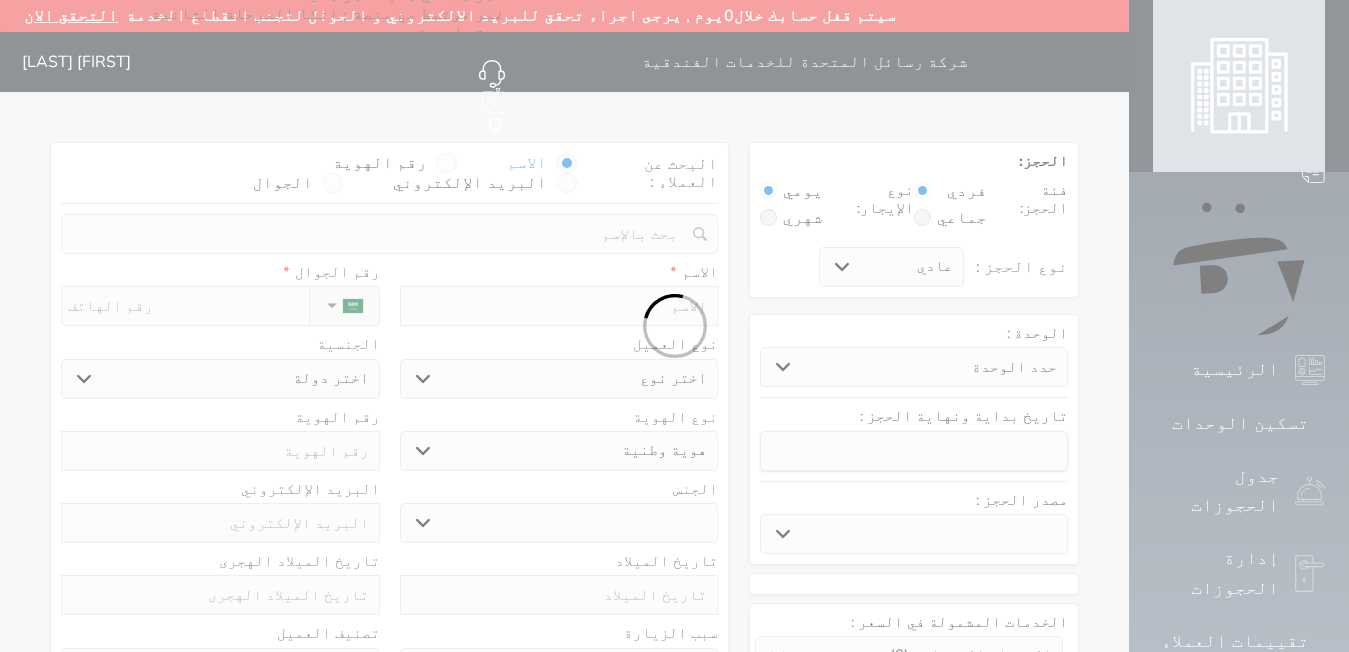 select 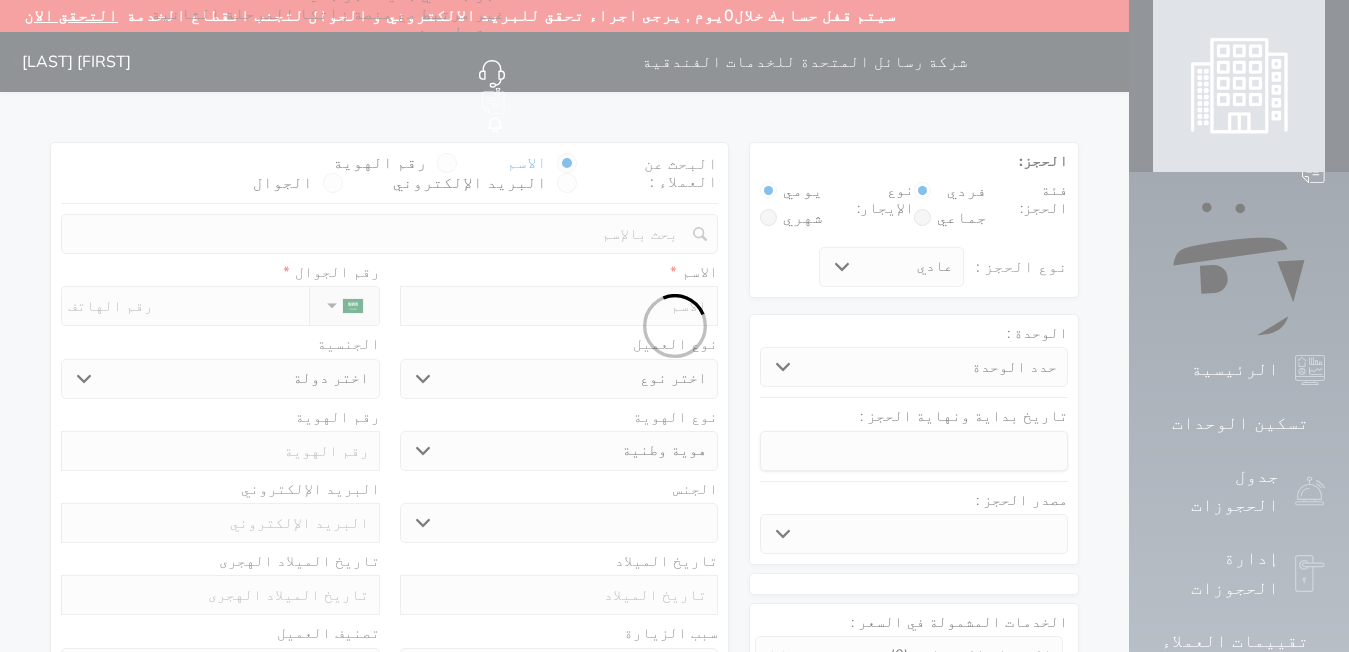 select 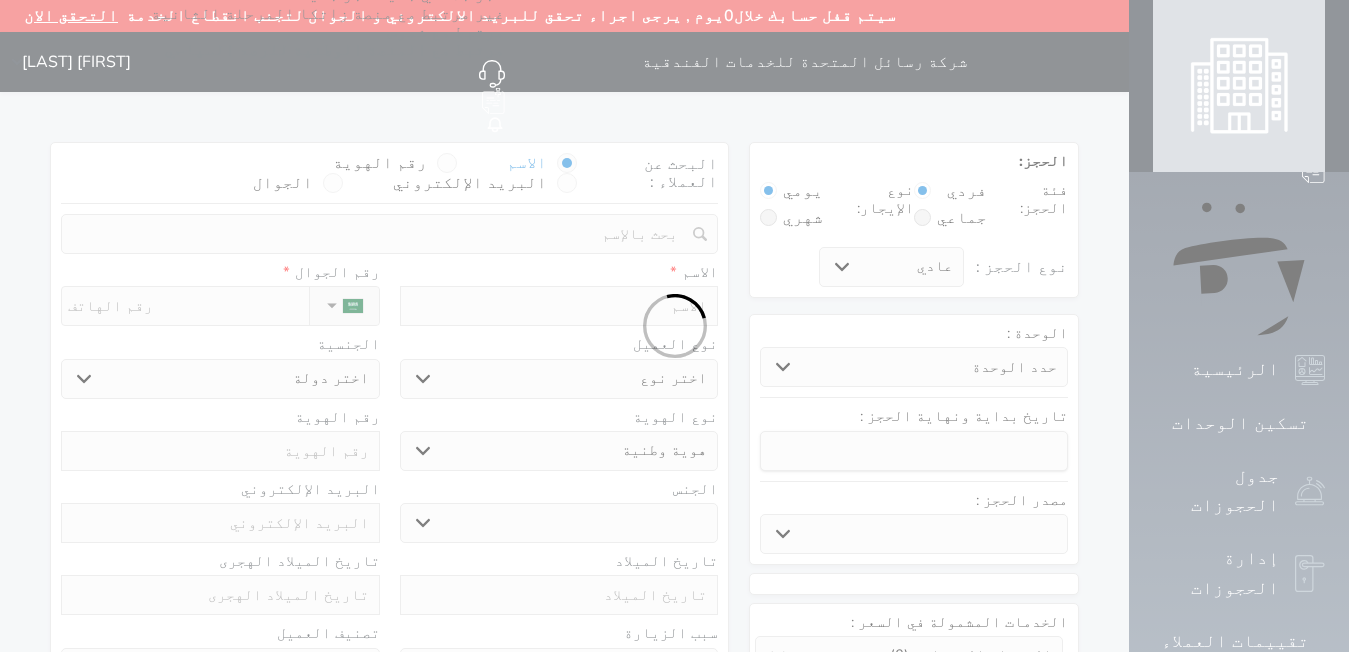 select 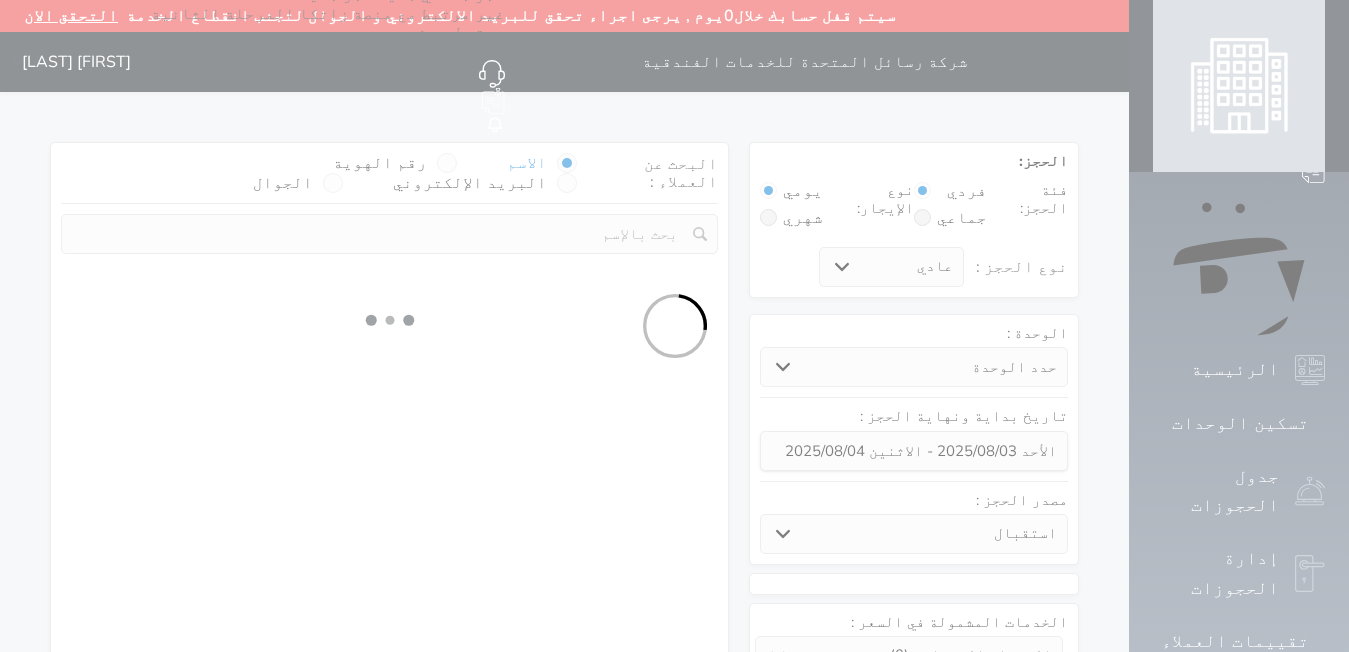 select 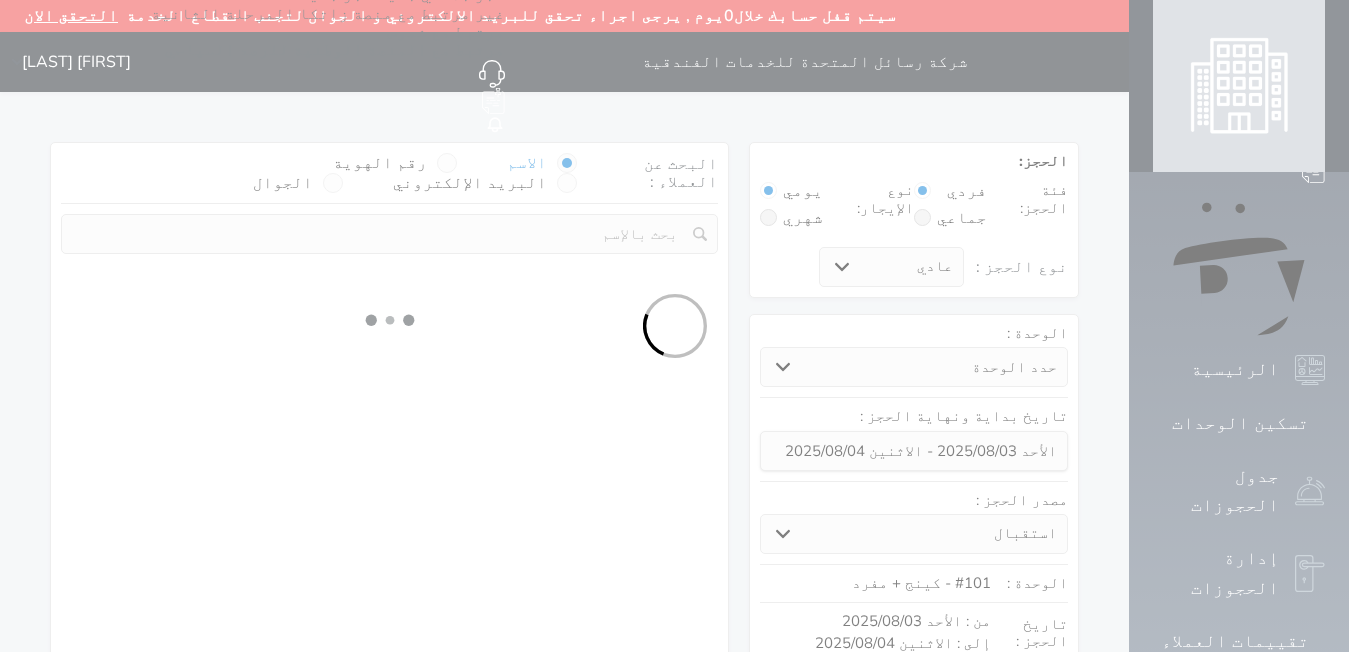 select on "1" 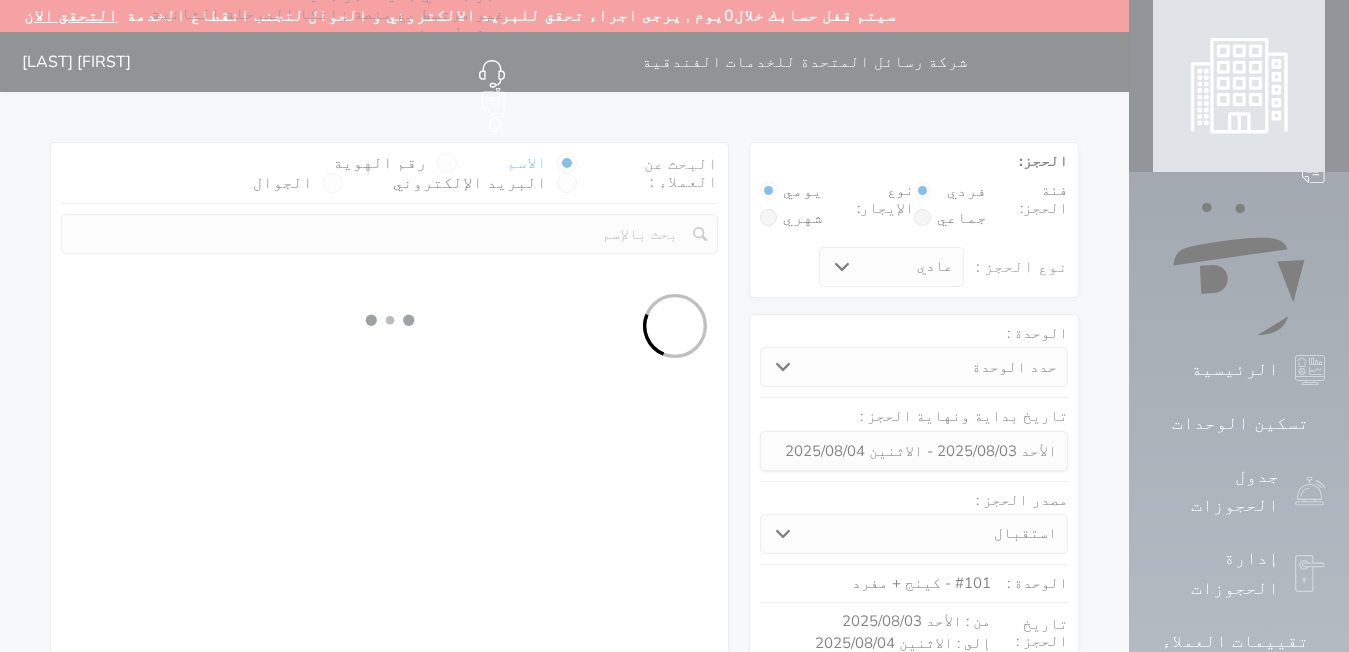 select on "113" 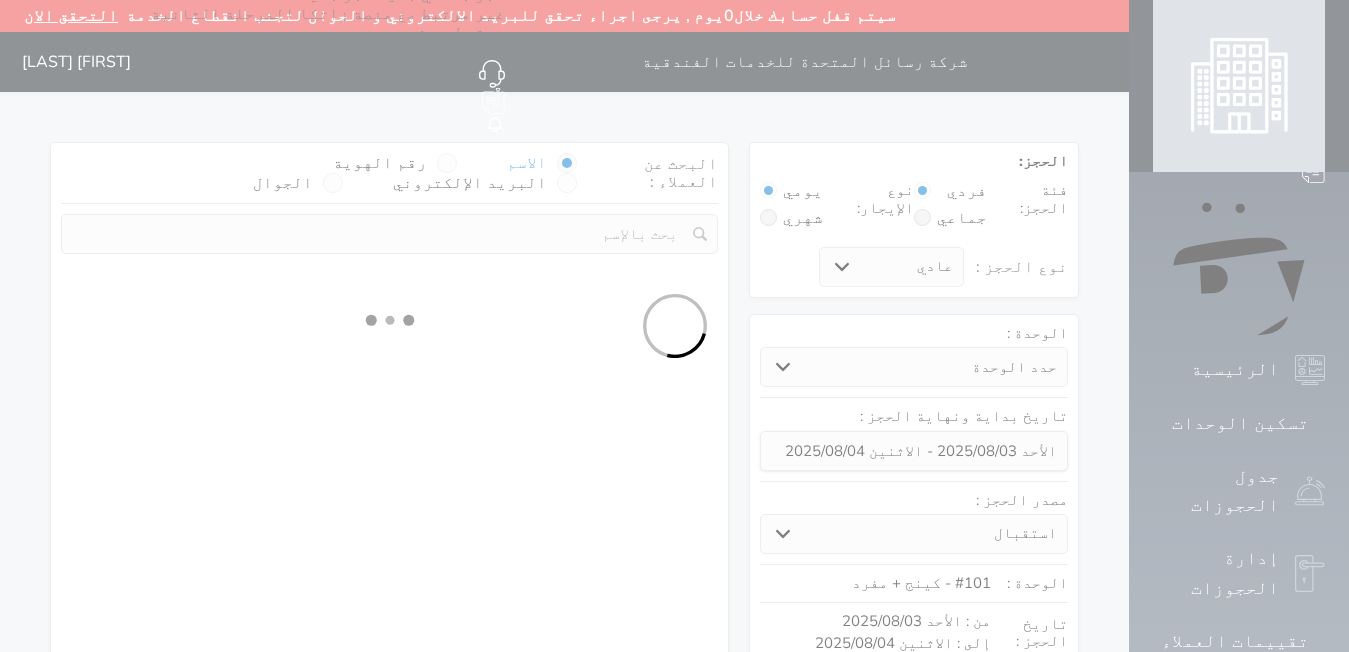 select on "1" 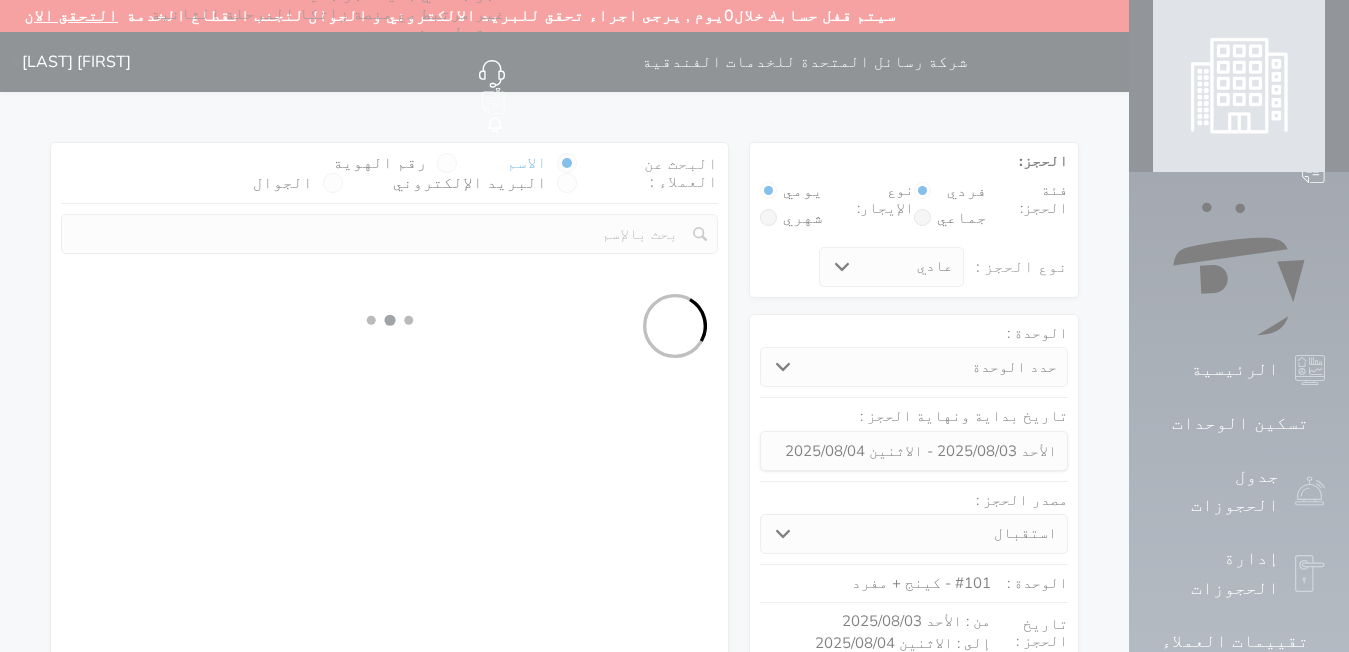 select 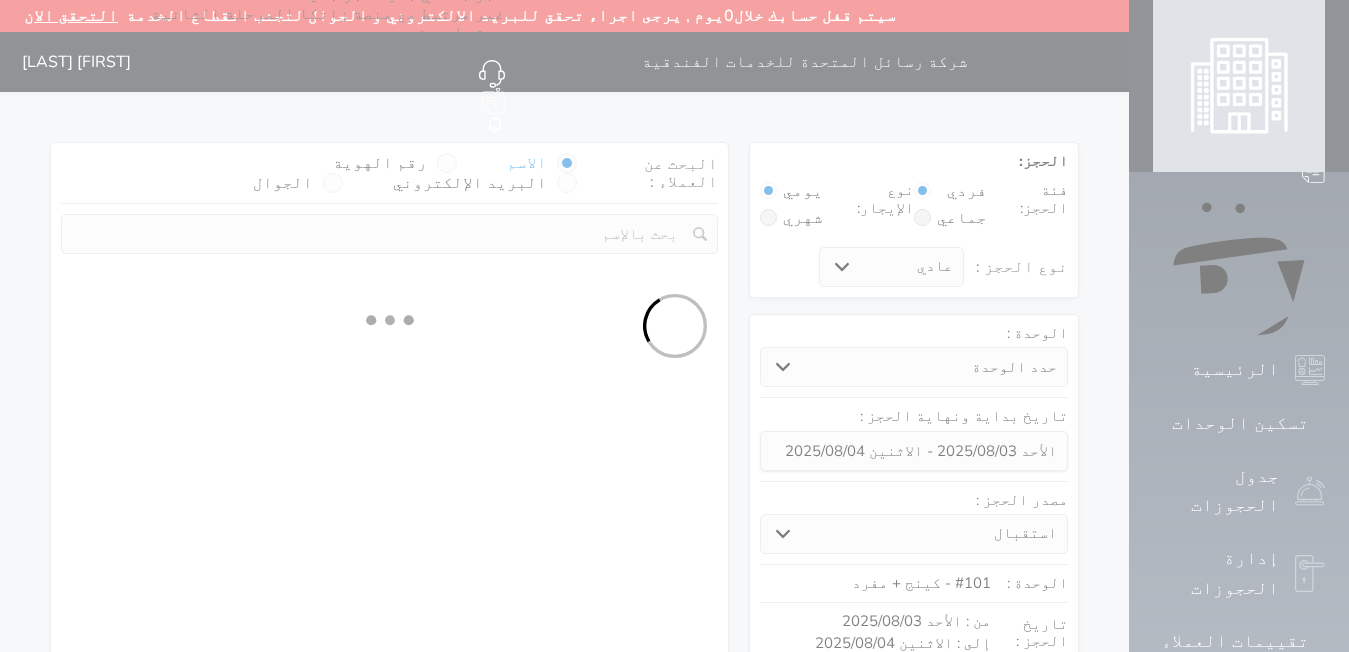 select on "7" 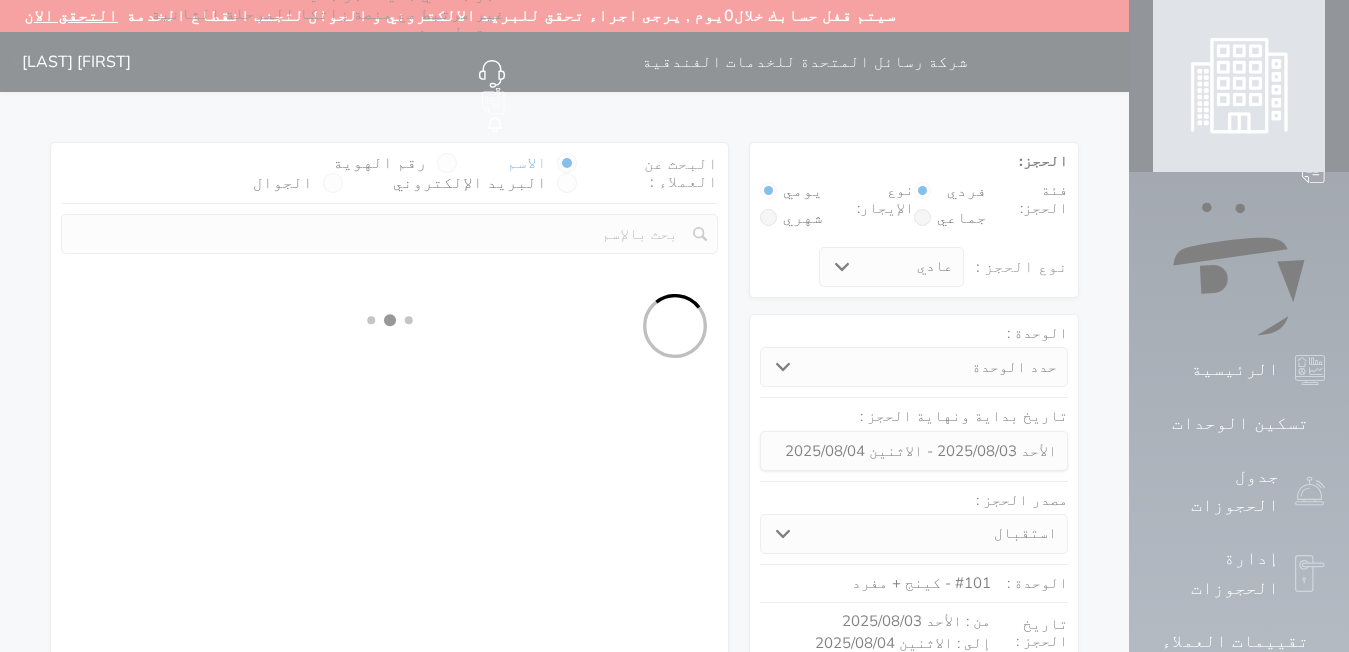 select 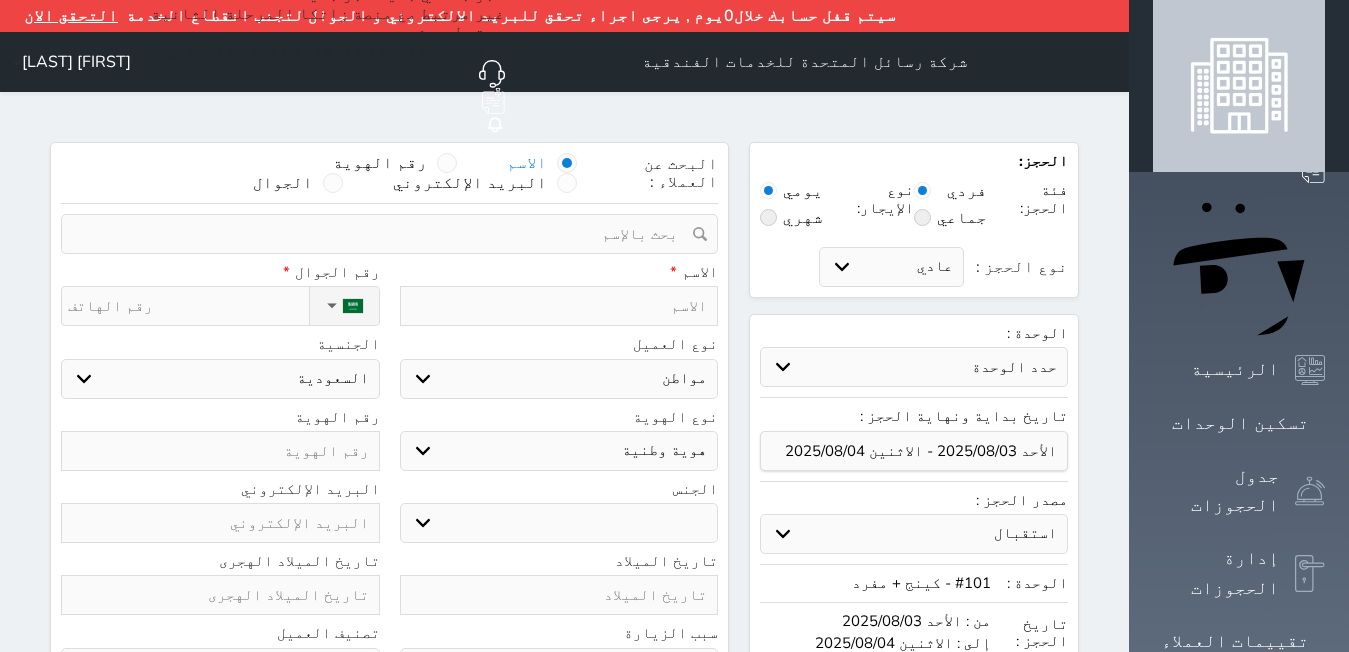 scroll, scrollTop: 569, scrollLeft: 0, axis: vertical 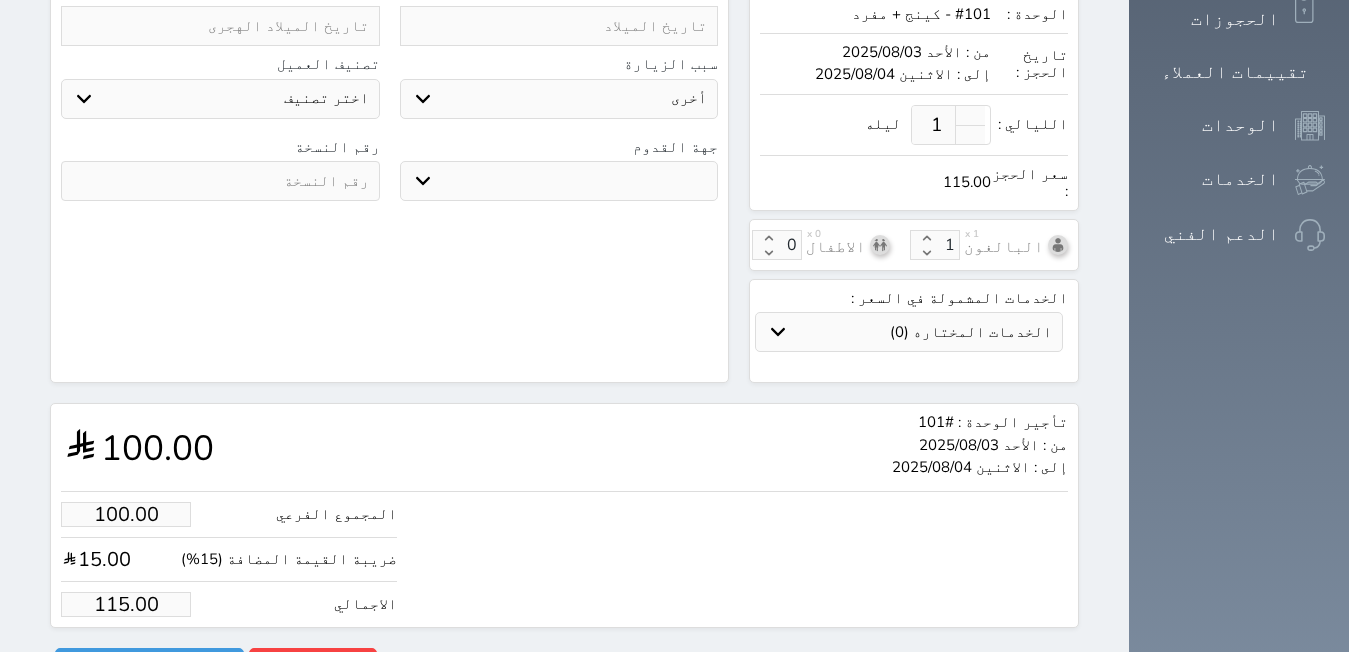 select 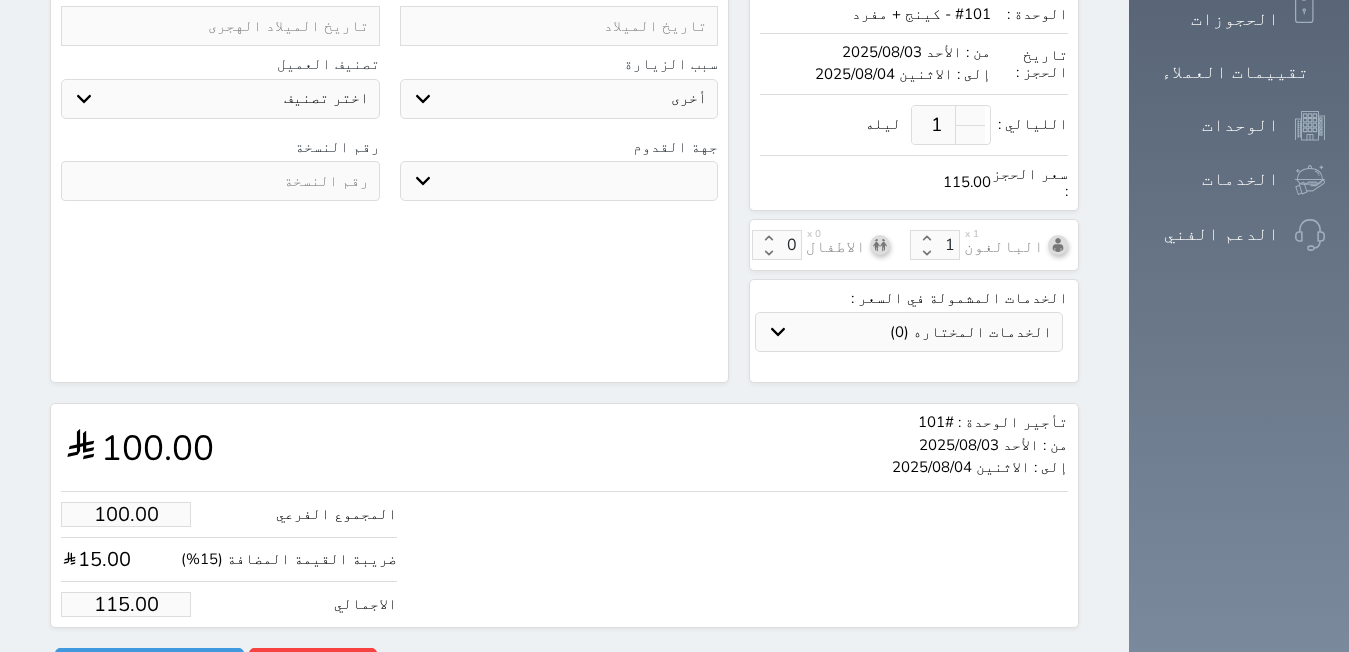 select 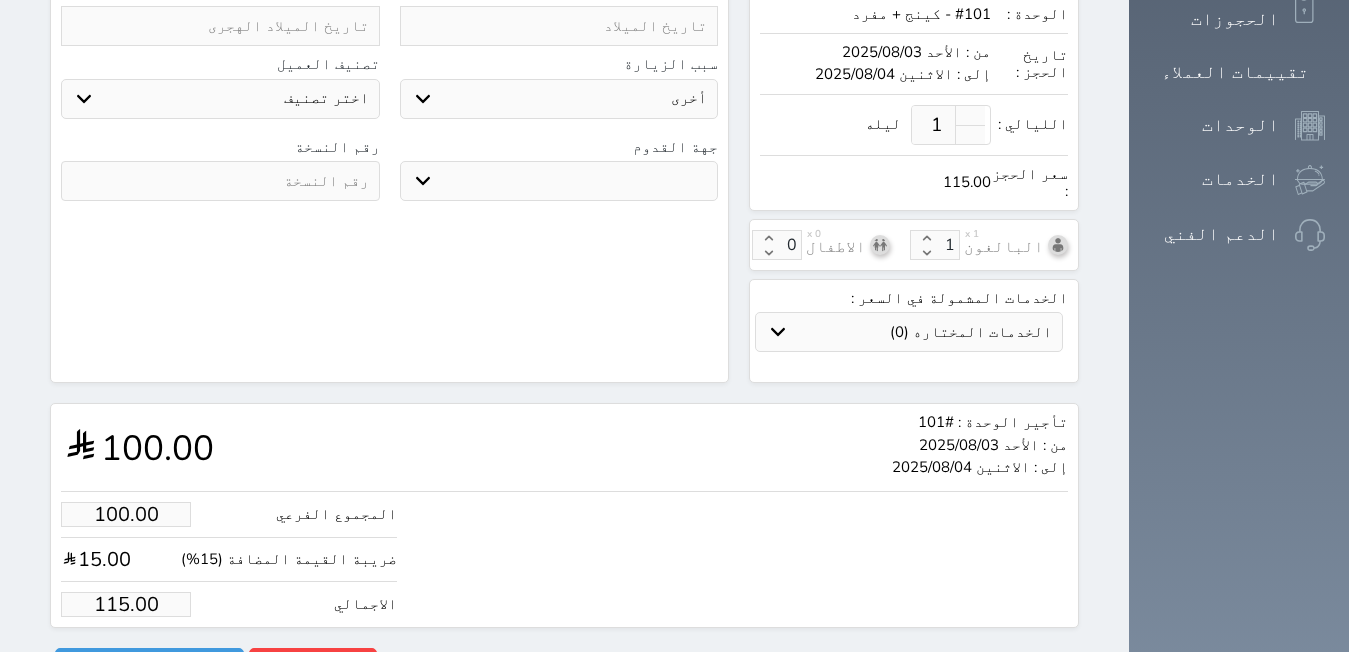 select 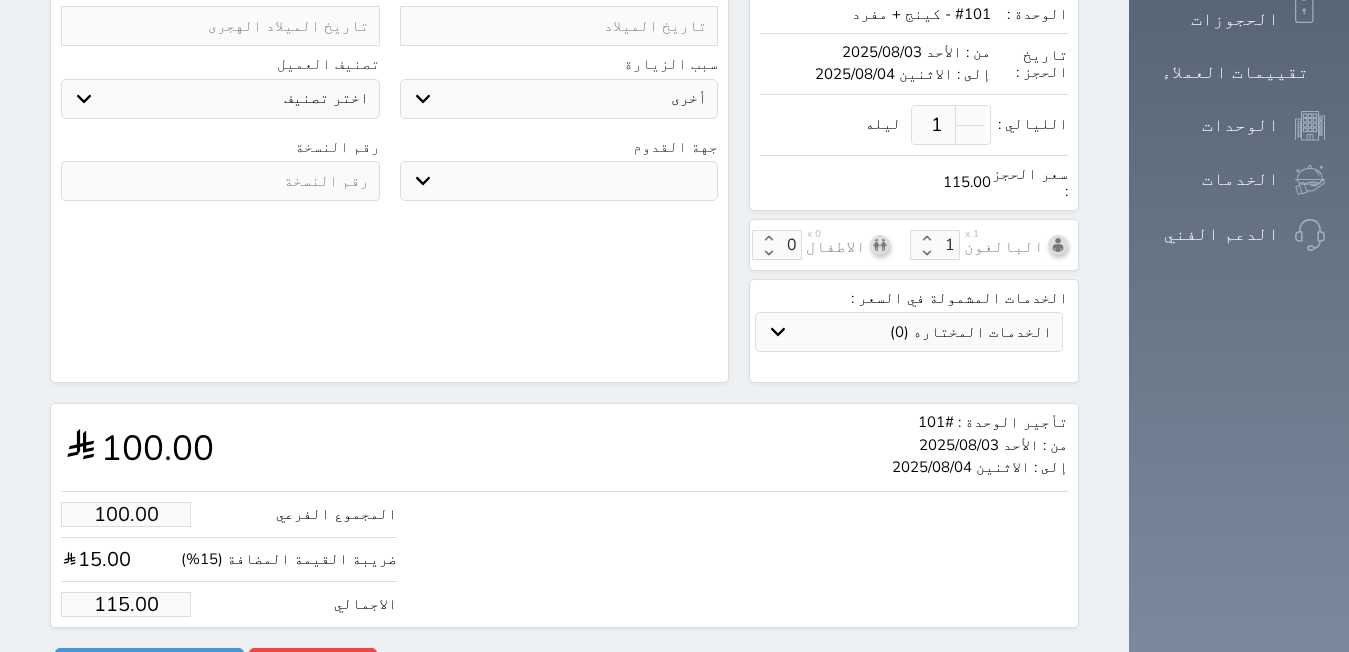 select 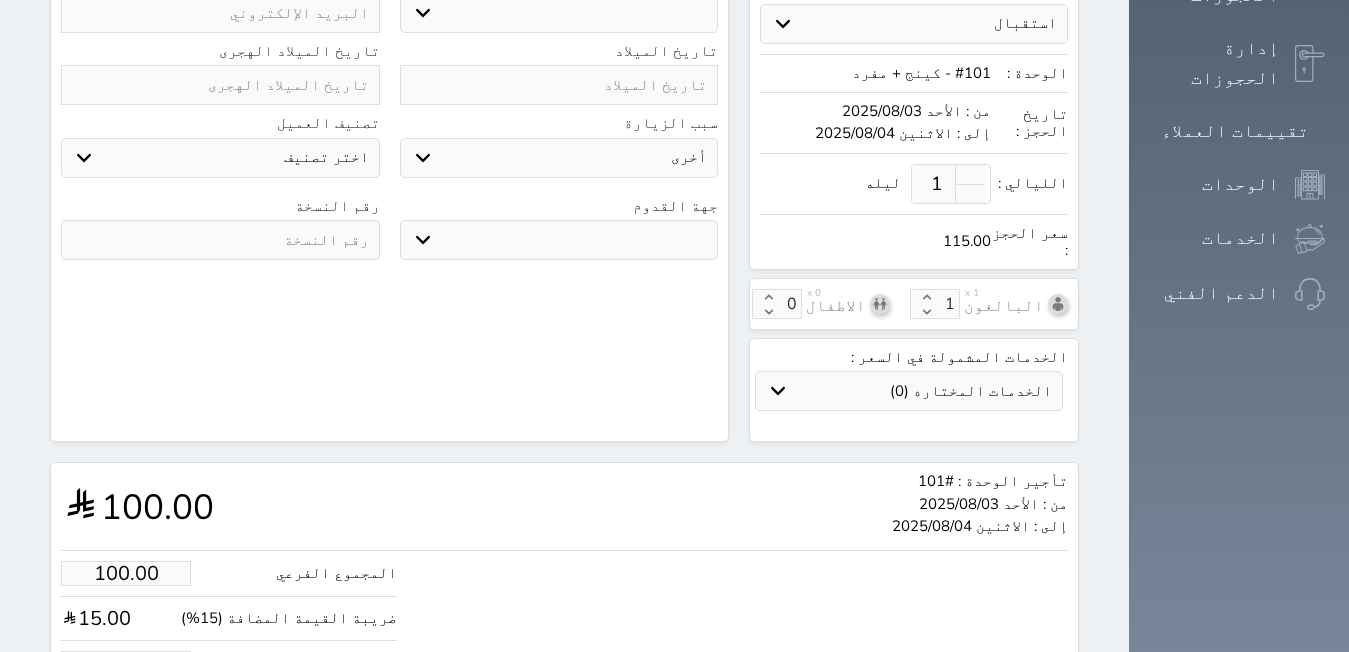 scroll, scrollTop: 504, scrollLeft: 0, axis: vertical 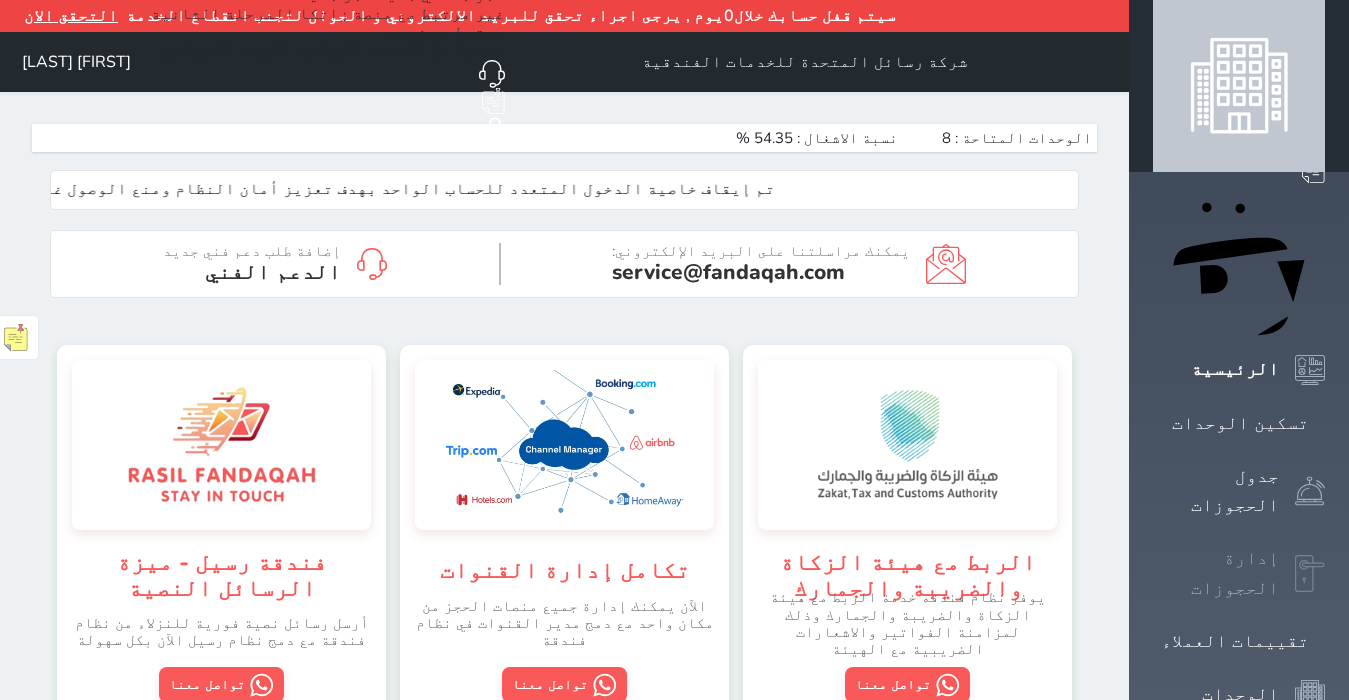 click on "إدارة الحجوزات" at bounding box center [1216, 573] 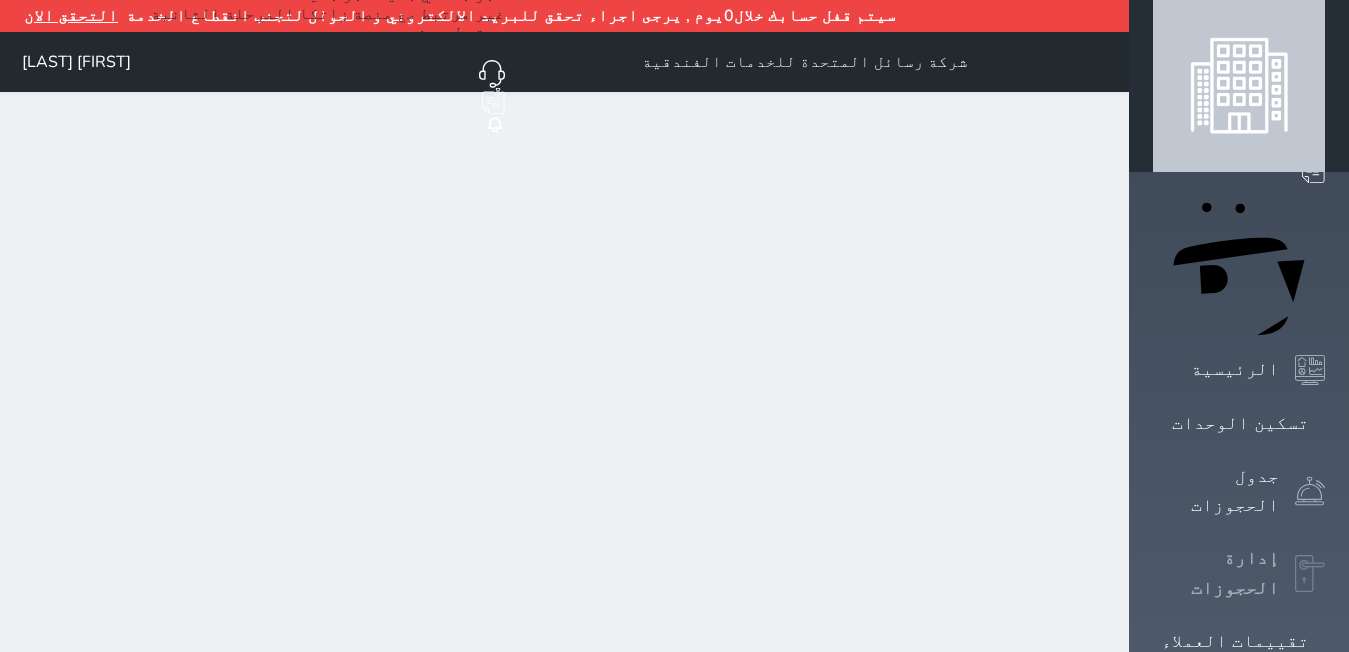 select on "open_all" 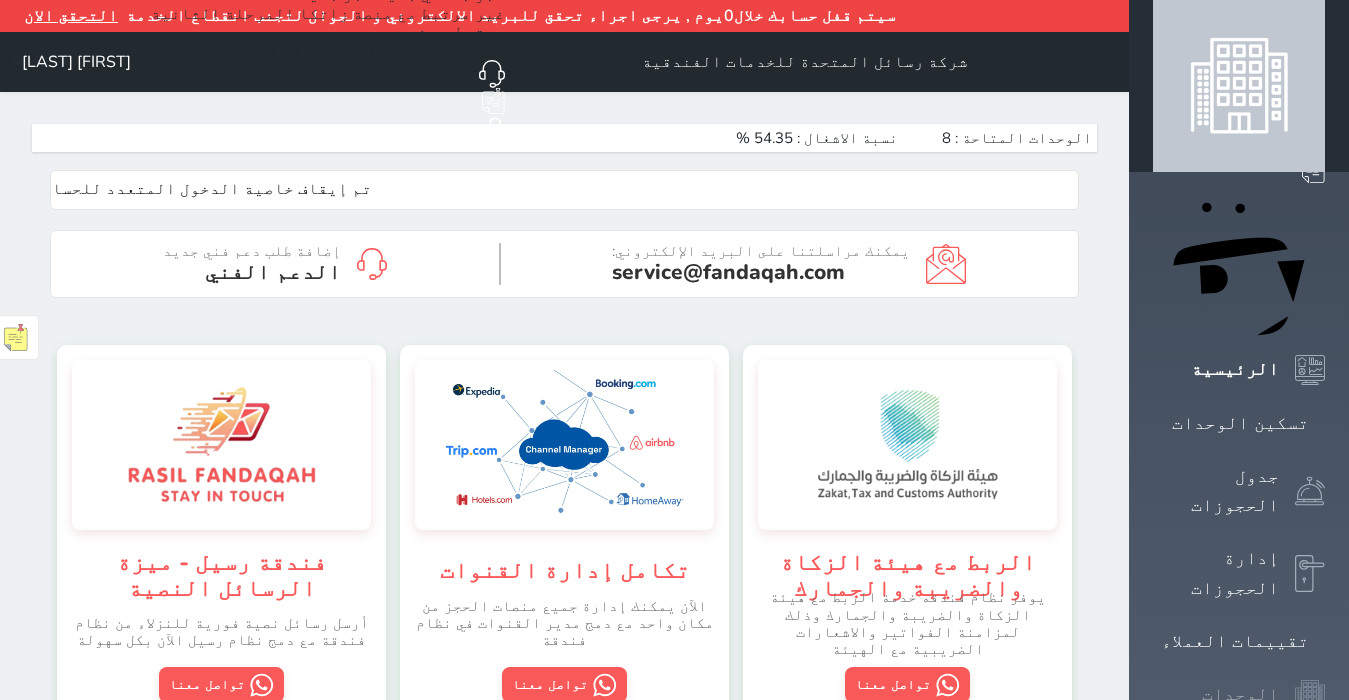 scroll, scrollTop: 999653, scrollLeft: 999653, axis: both 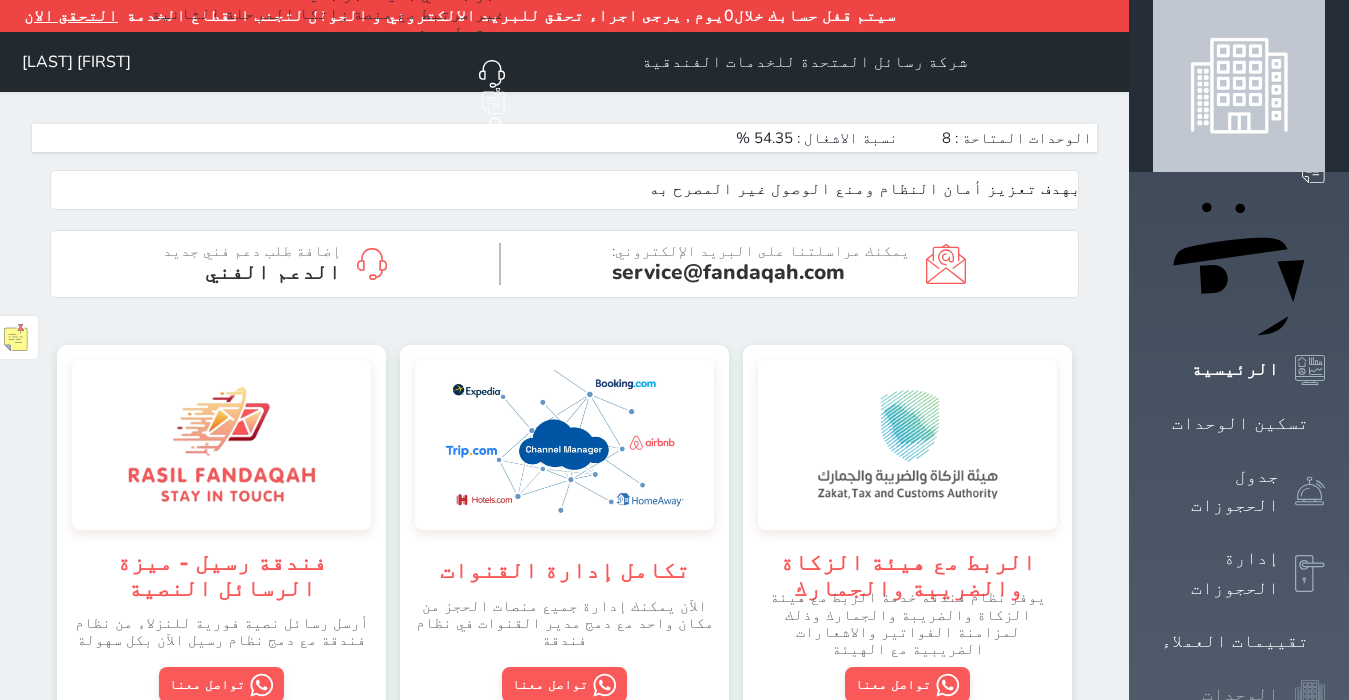 click 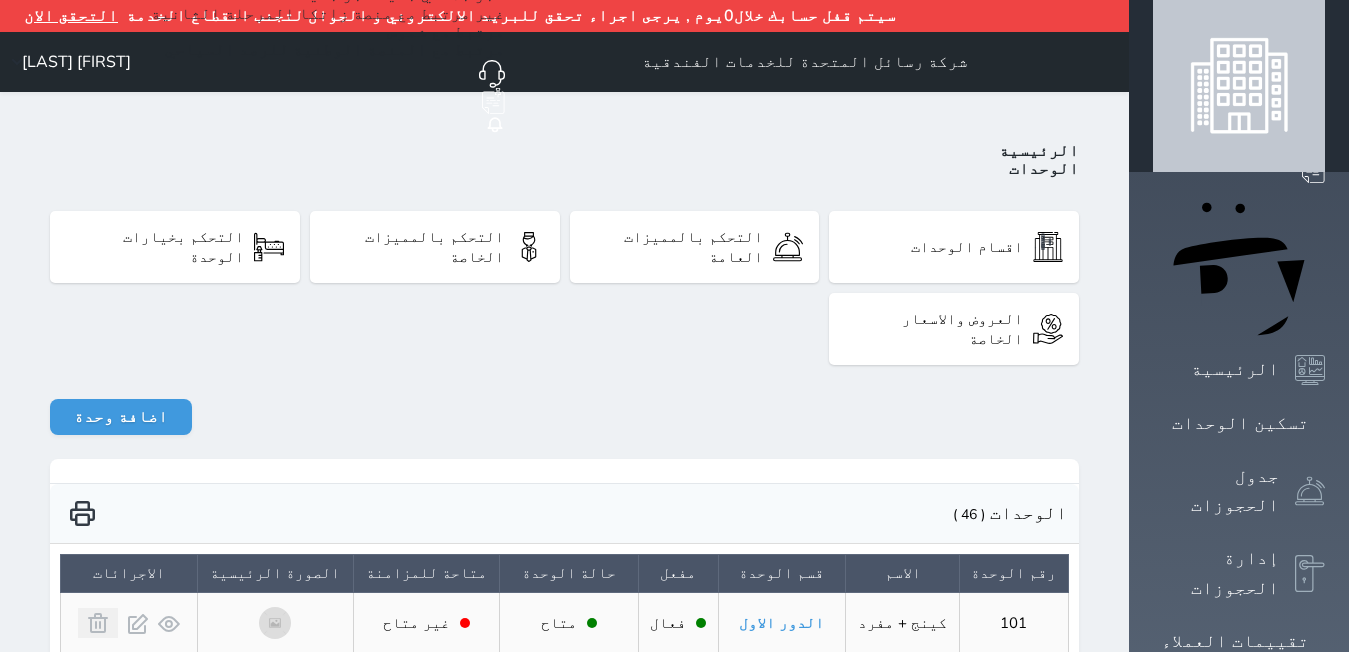 scroll, scrollTop: 571, scrollLeft: 0, axis: vertical 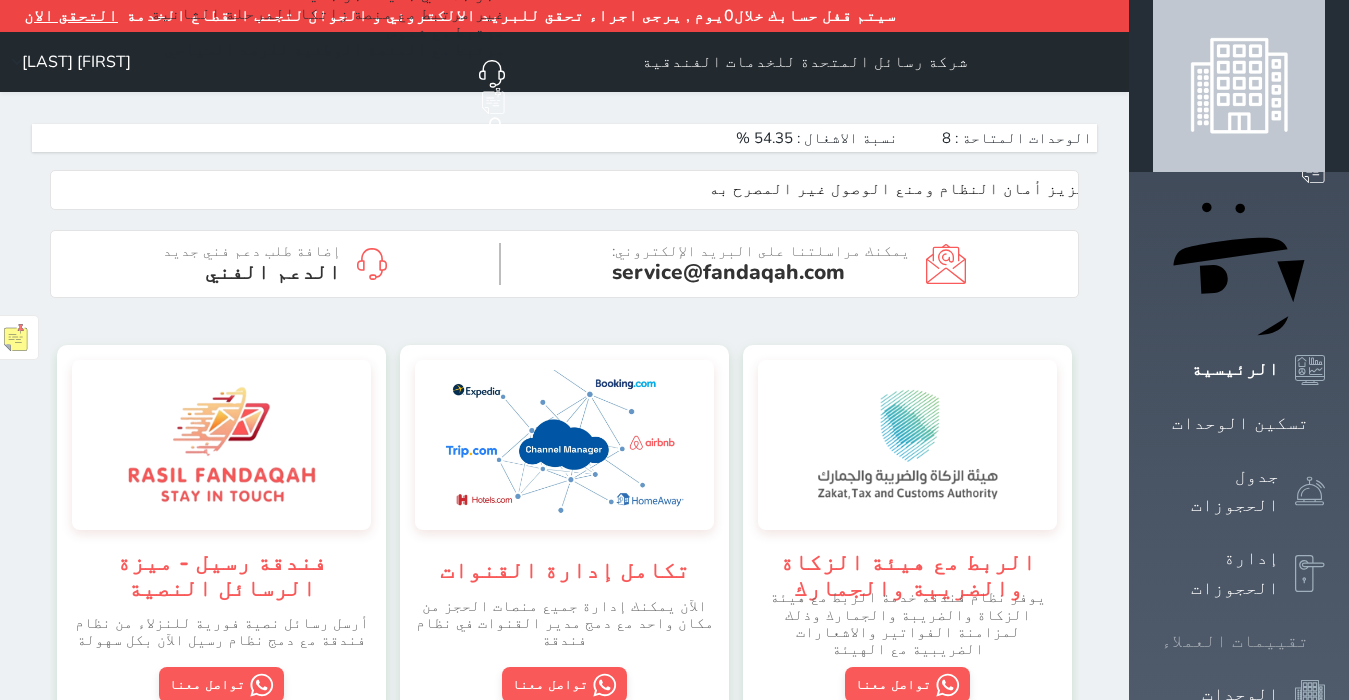 click on "تقييمات العملاء" at bounding box center (1235, 641) 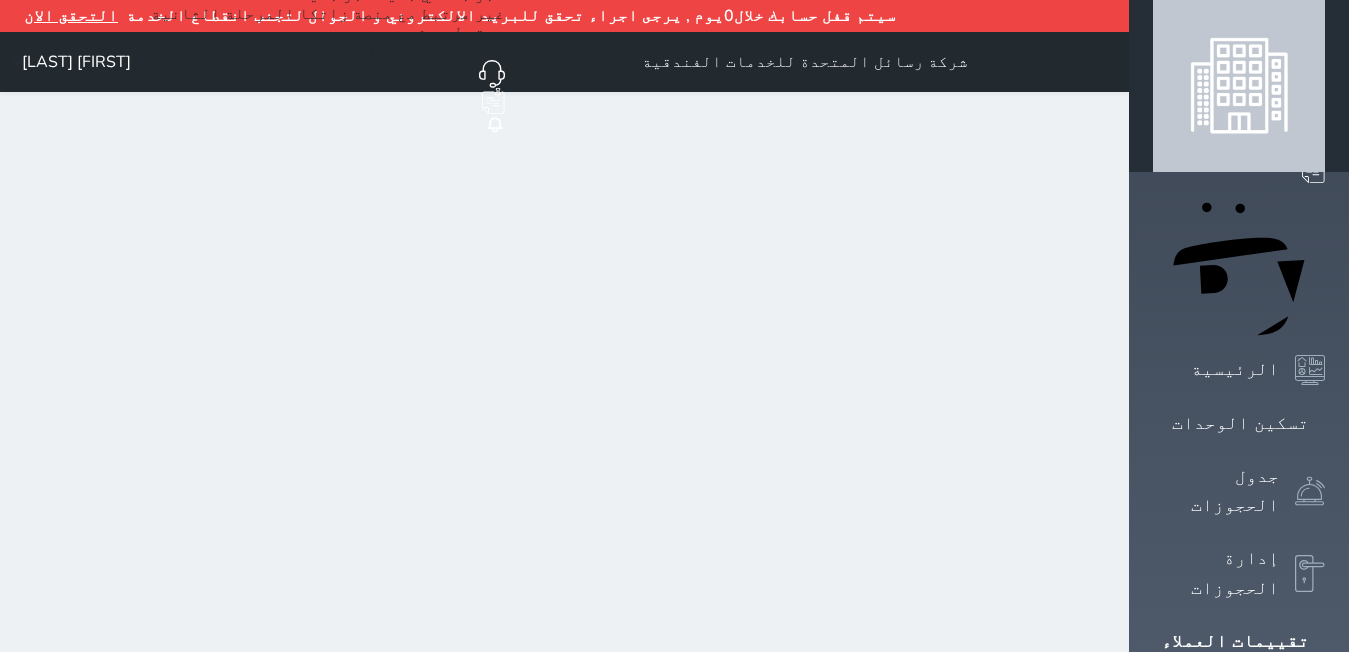 select on "0" 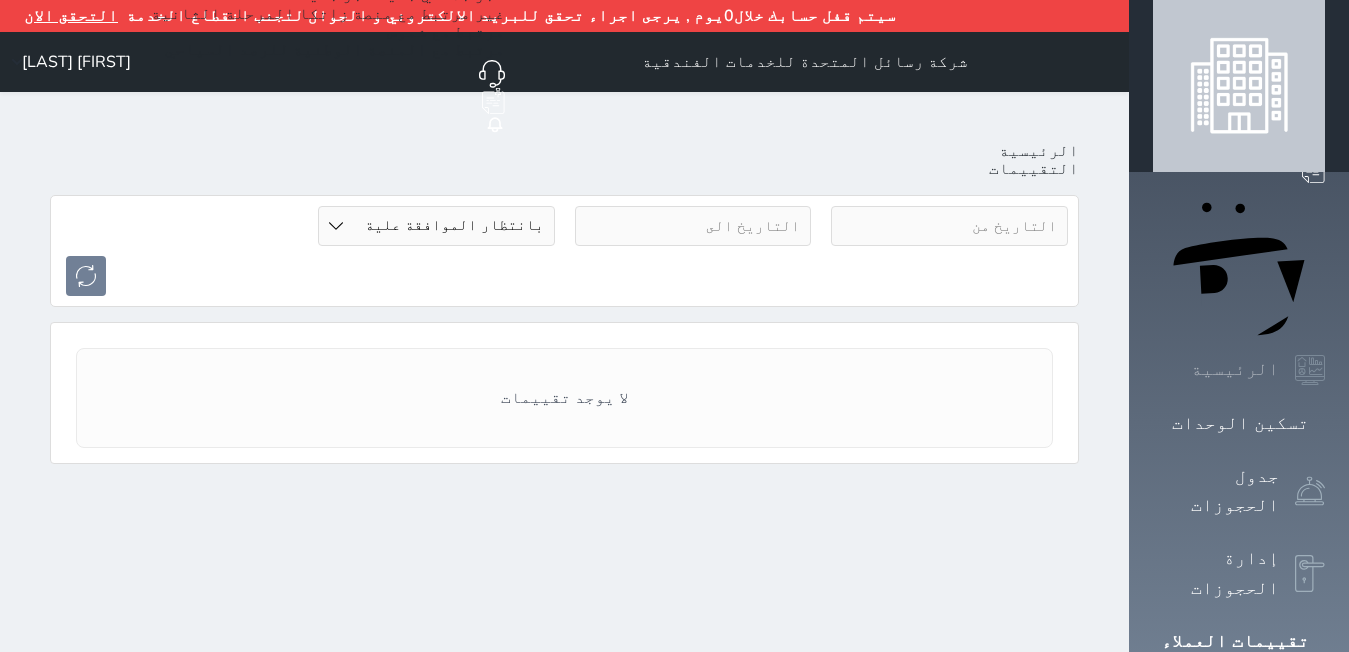 click at bounding box center [1310, 370] 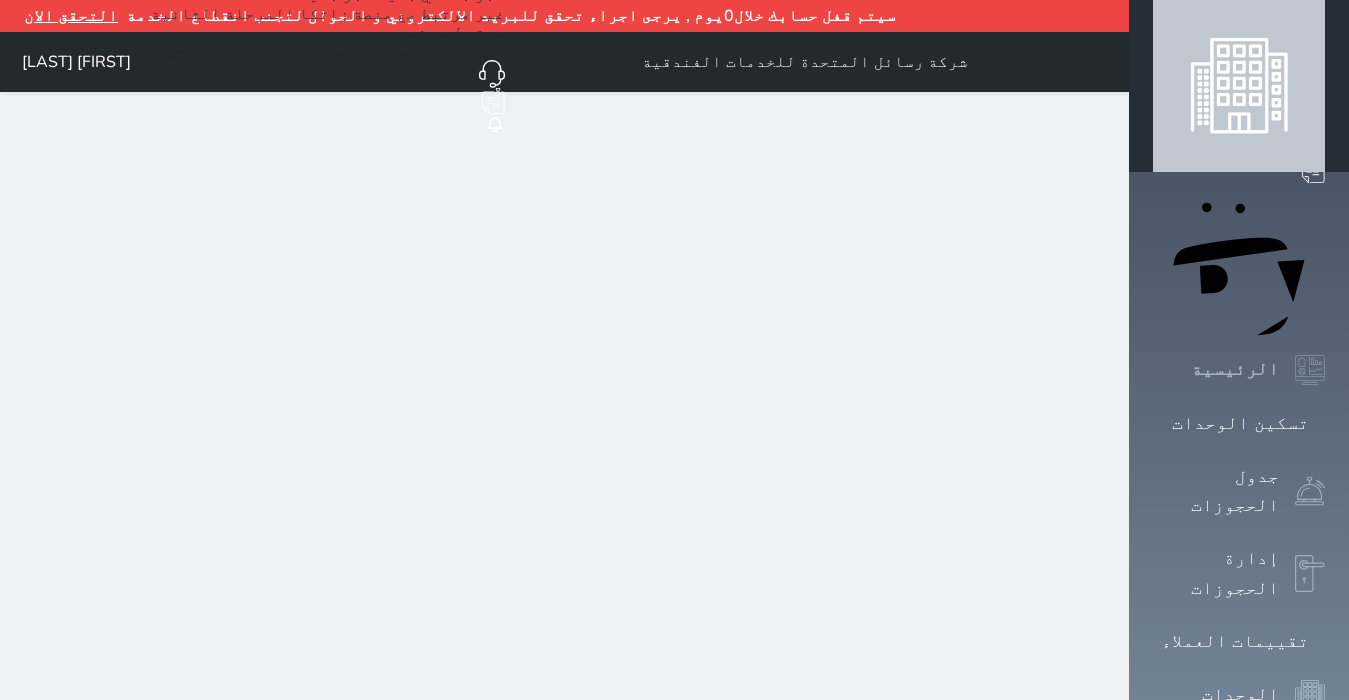 click on "الرئيسية" at bounding box center (1235, 369) 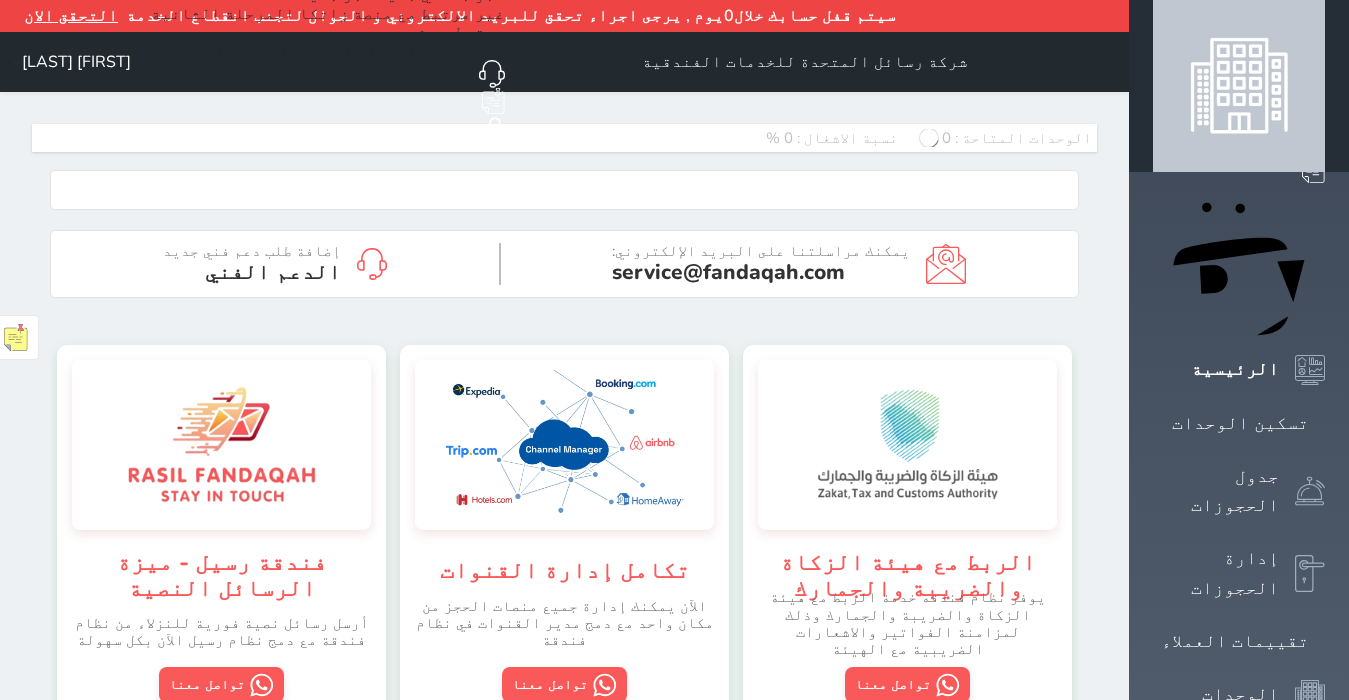 scroll, scrollTop: 0, scrollLeft: 0, axis: both 